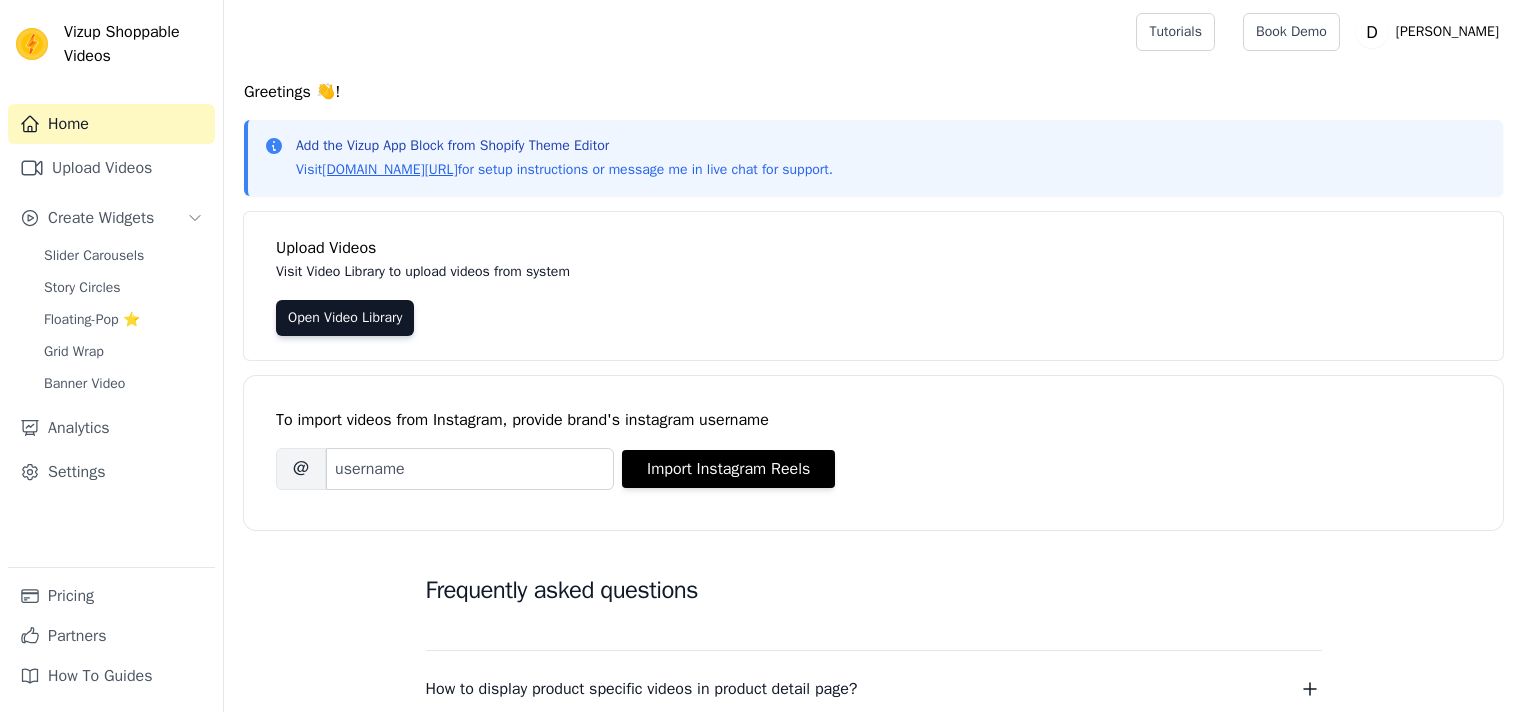 scroll, scrollTop: 0, scrollLeft: 0, axis: both 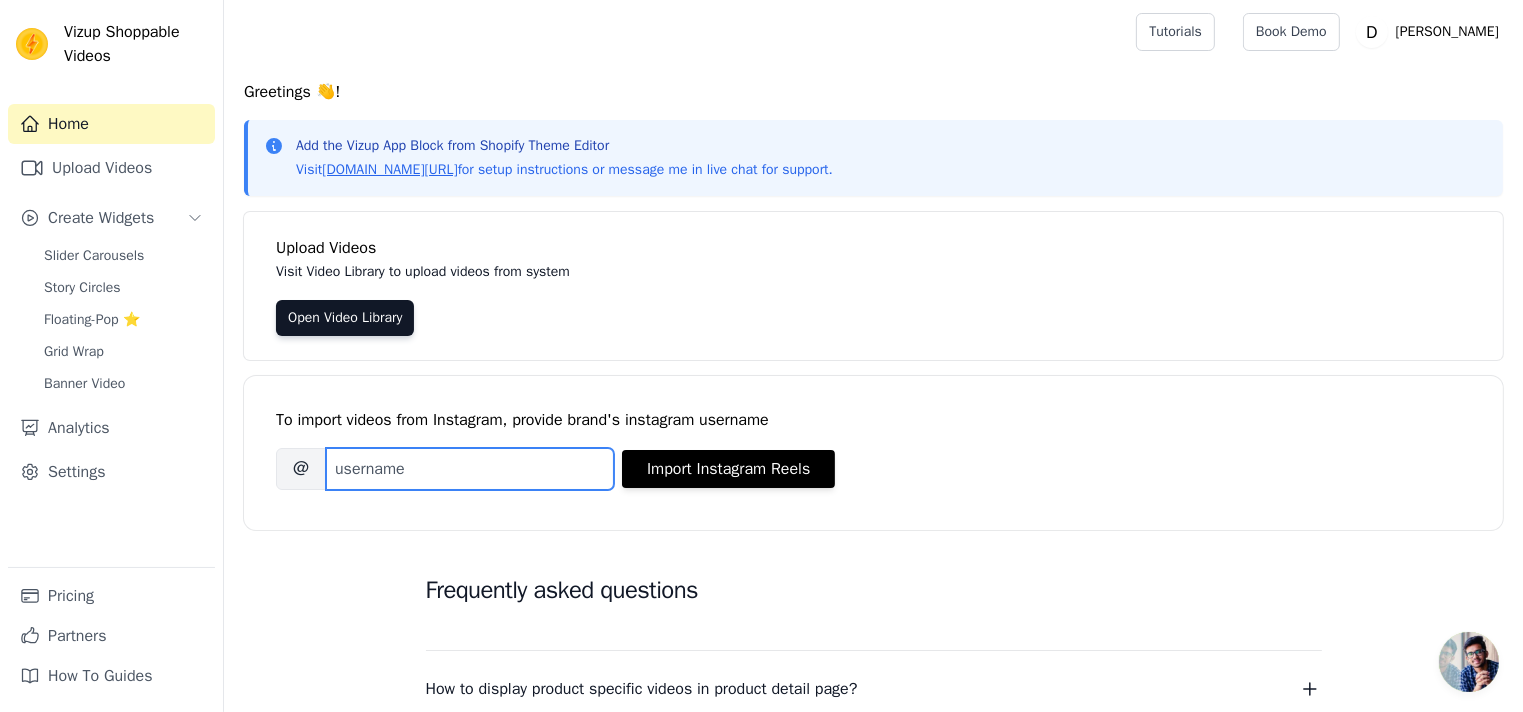 click on "Brand's Instagram Username" at bounding box center (470, 469) 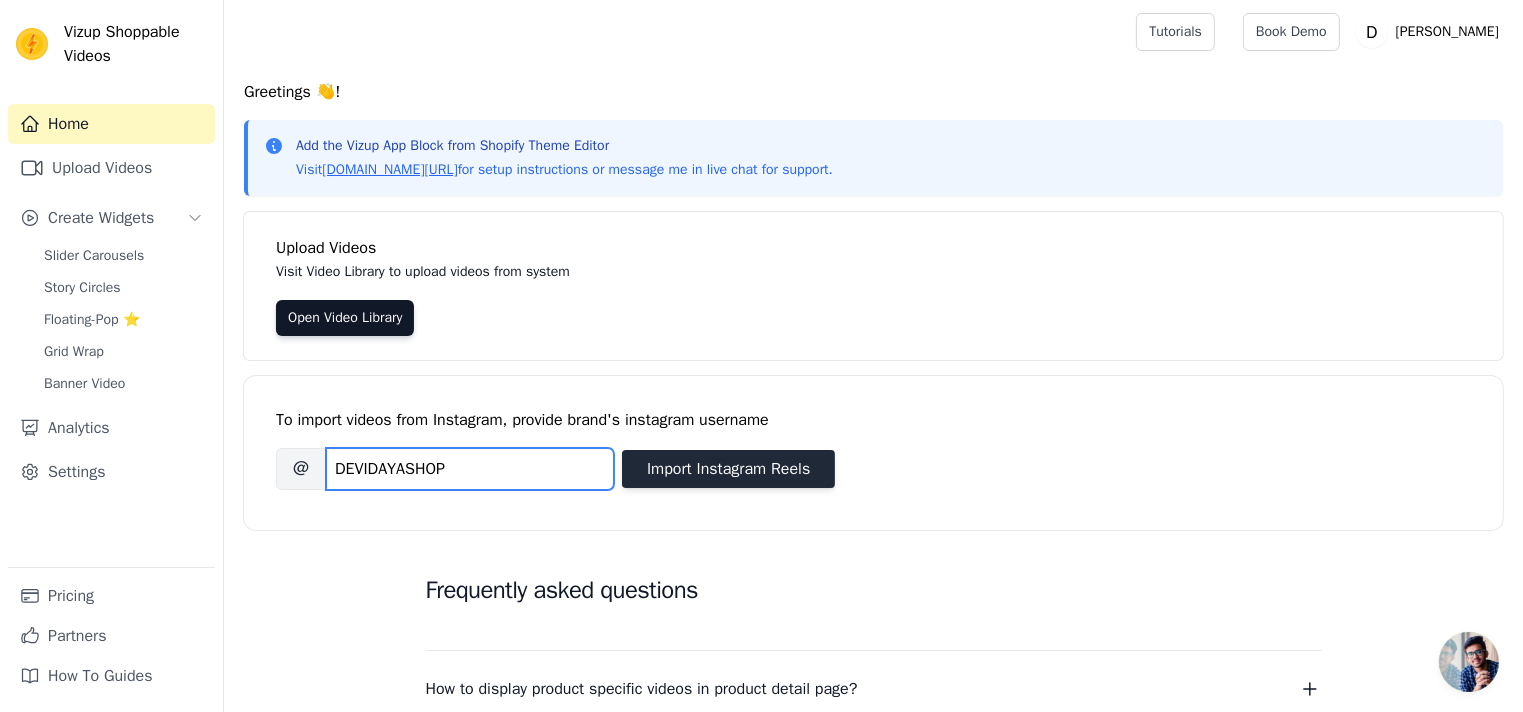 type on "DEVIDAYASHOP" 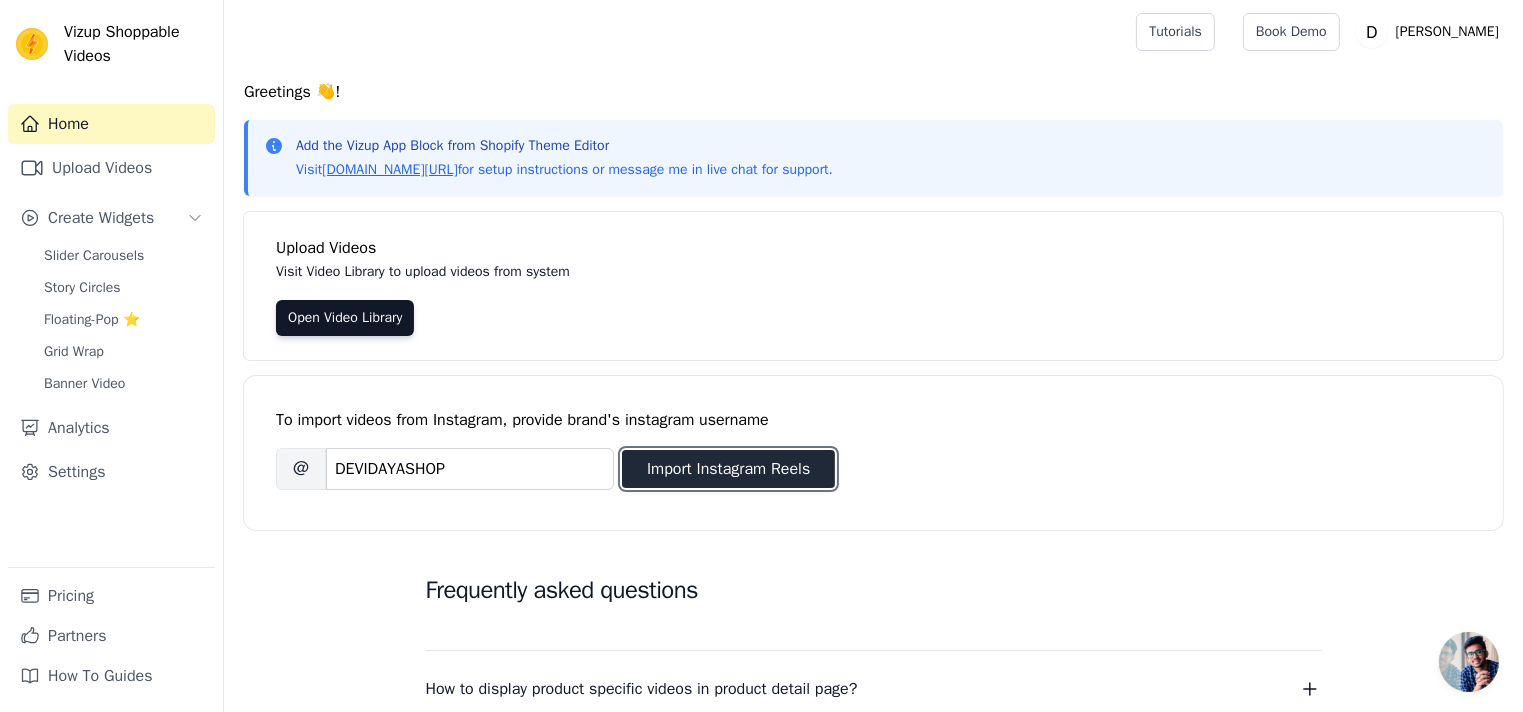 click on "Import Instagram Reels" at bounding box center (728, 469) 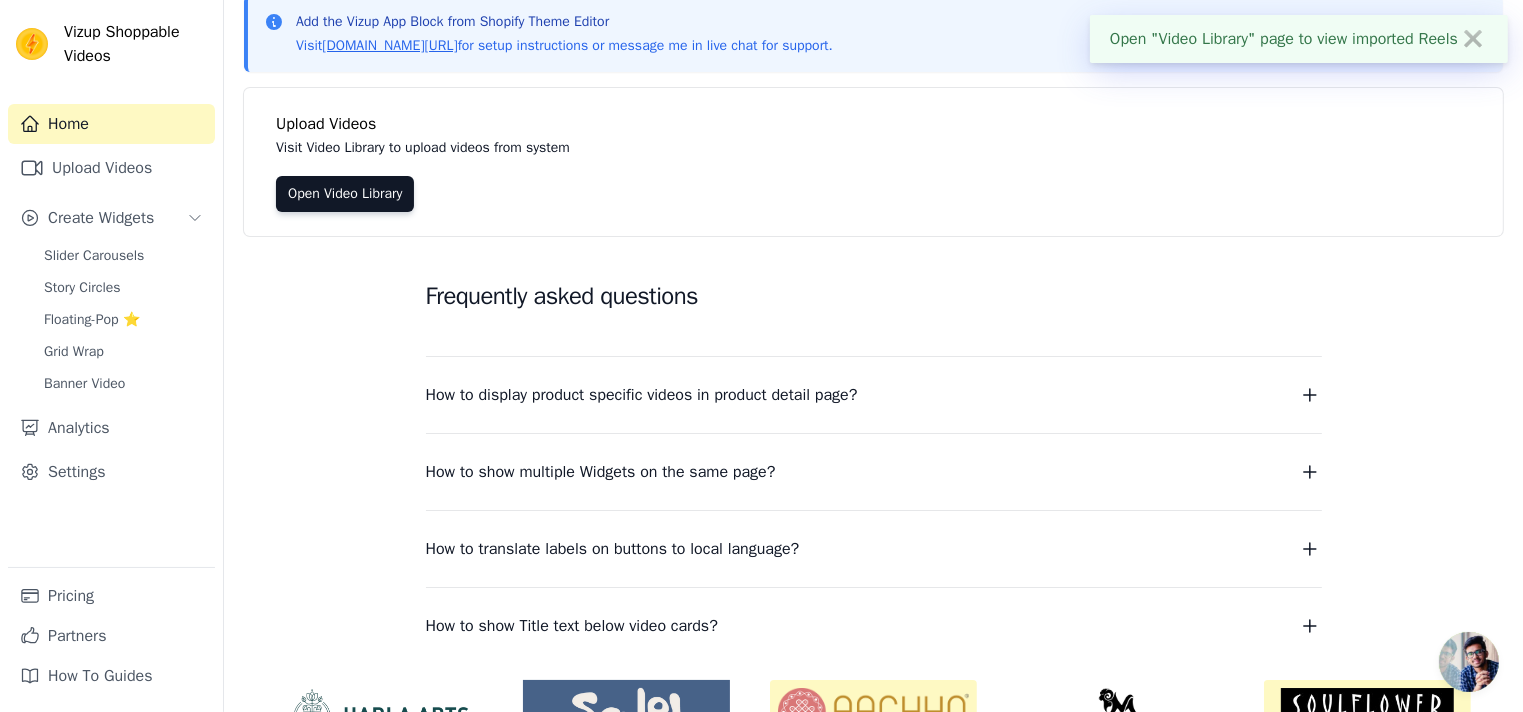 scroll, scrollTop: 0, scrollLeft: 0, axis: both 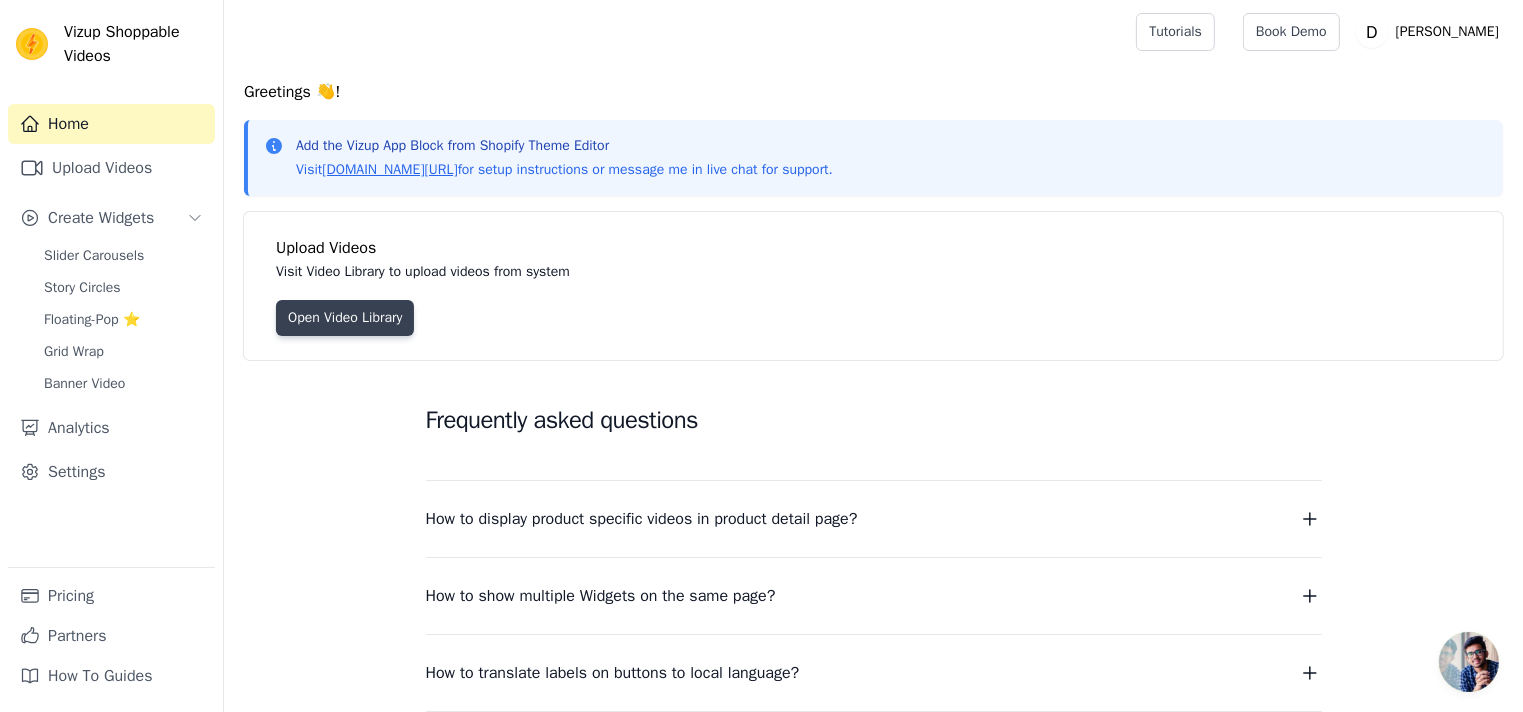 click on "Open Video Library" at bounding box center (345, 318) 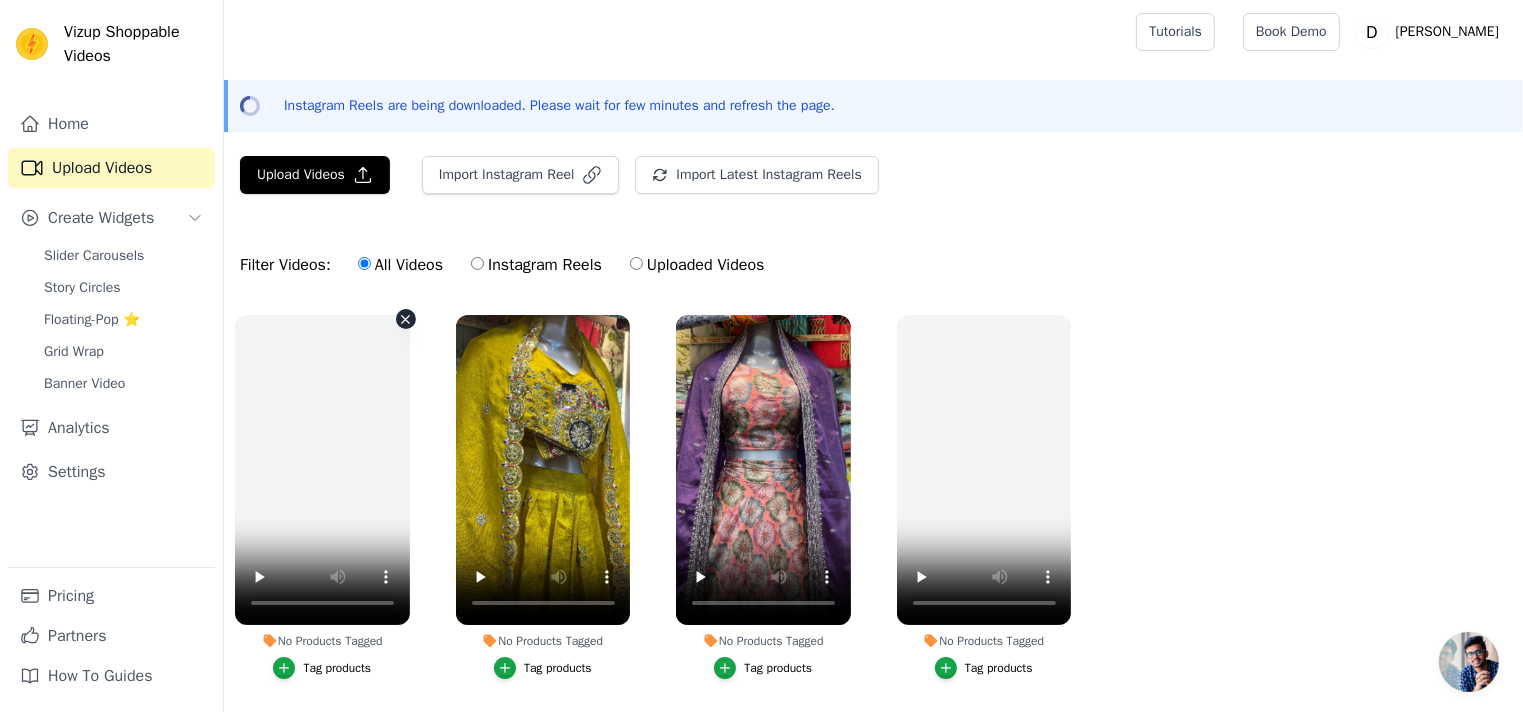 scroll, scrollTop: 76, scrollLeft: 0, axis: vertical 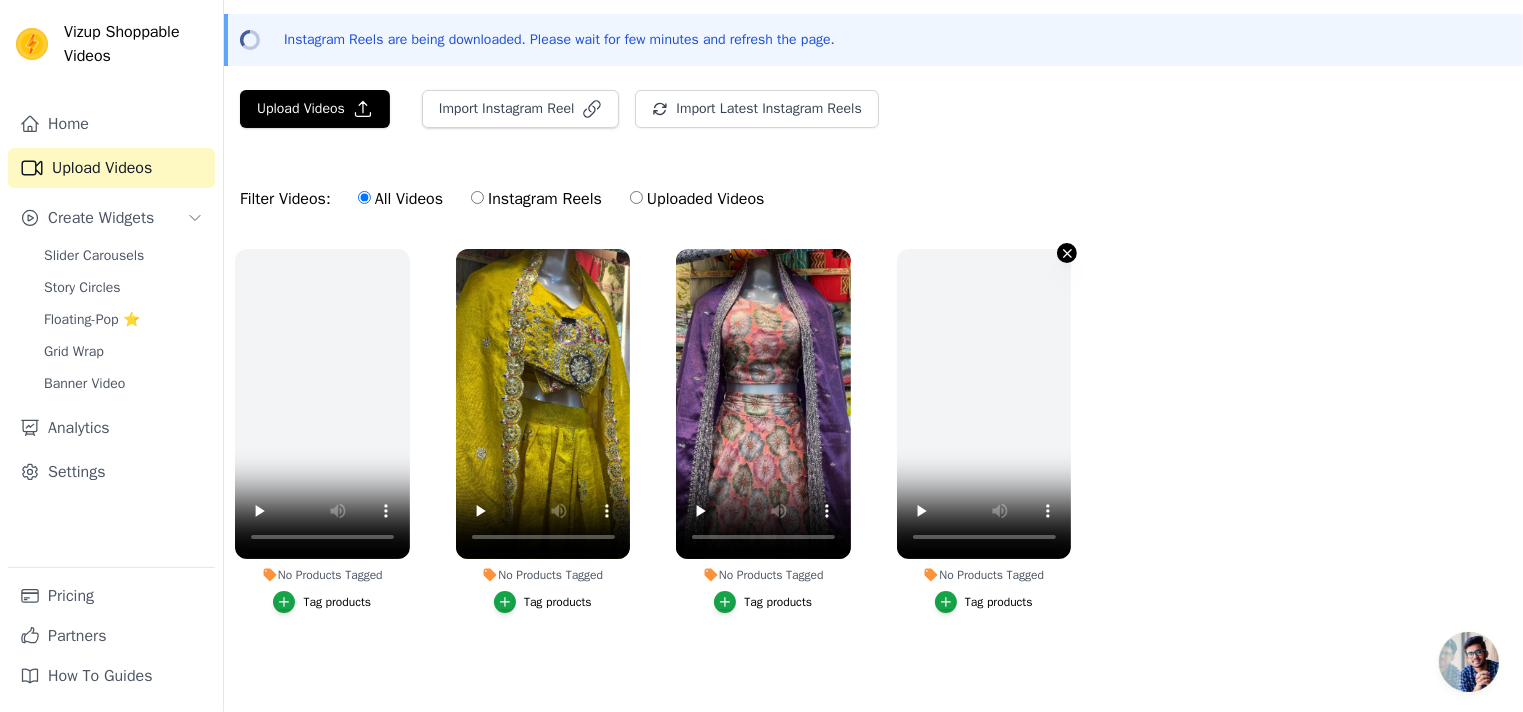 click 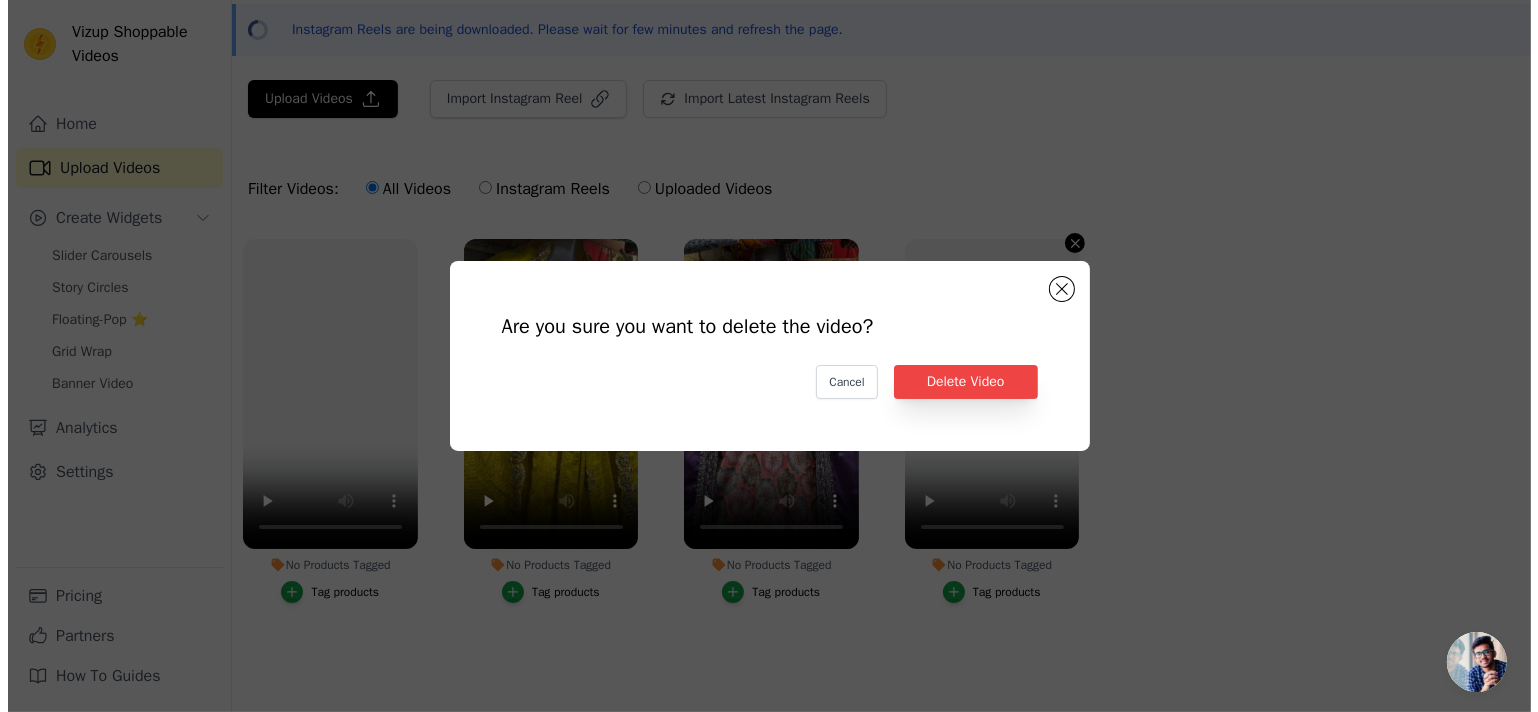 scroll, scrollTop: 0, scrollLeft: 0, axis: both 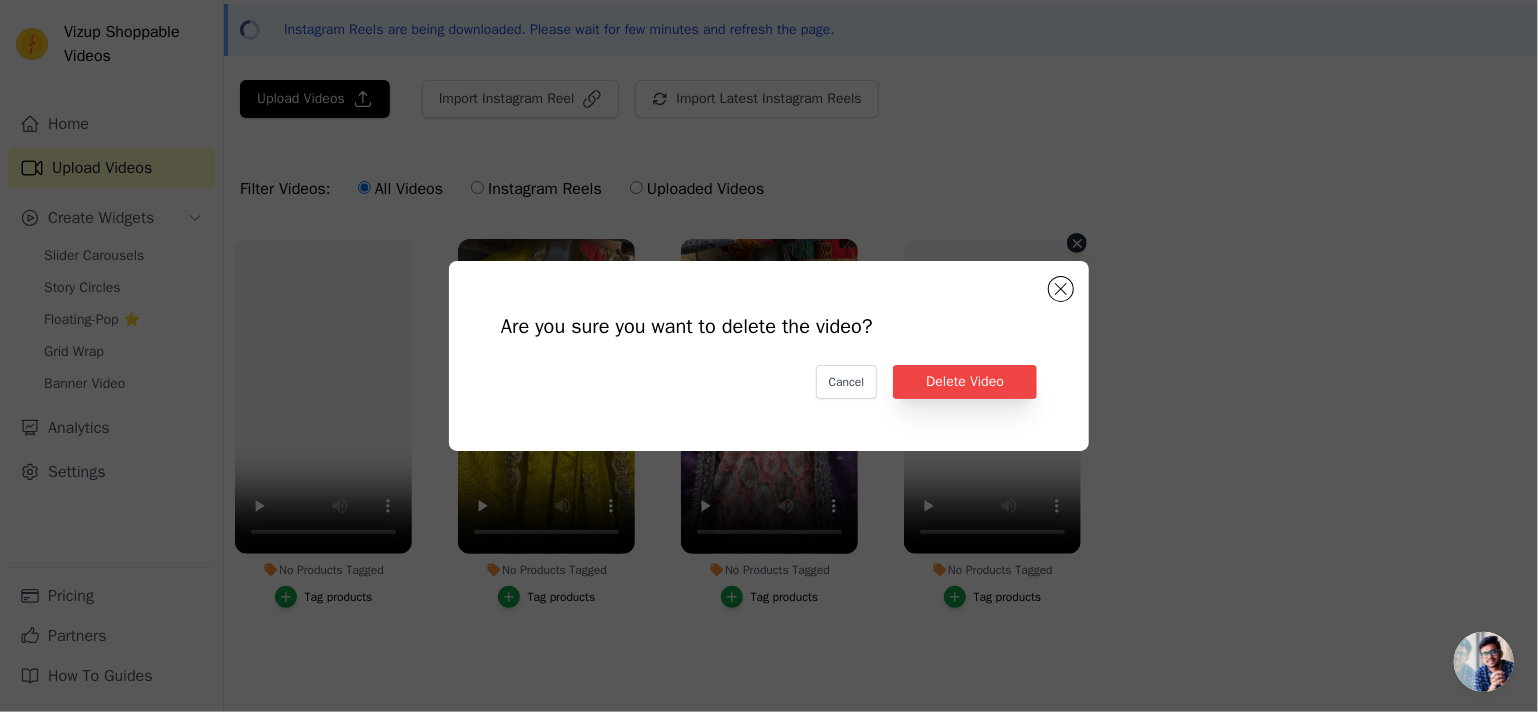 click on "Are you sure you want to delete the video?   Cancel   Delete Video" 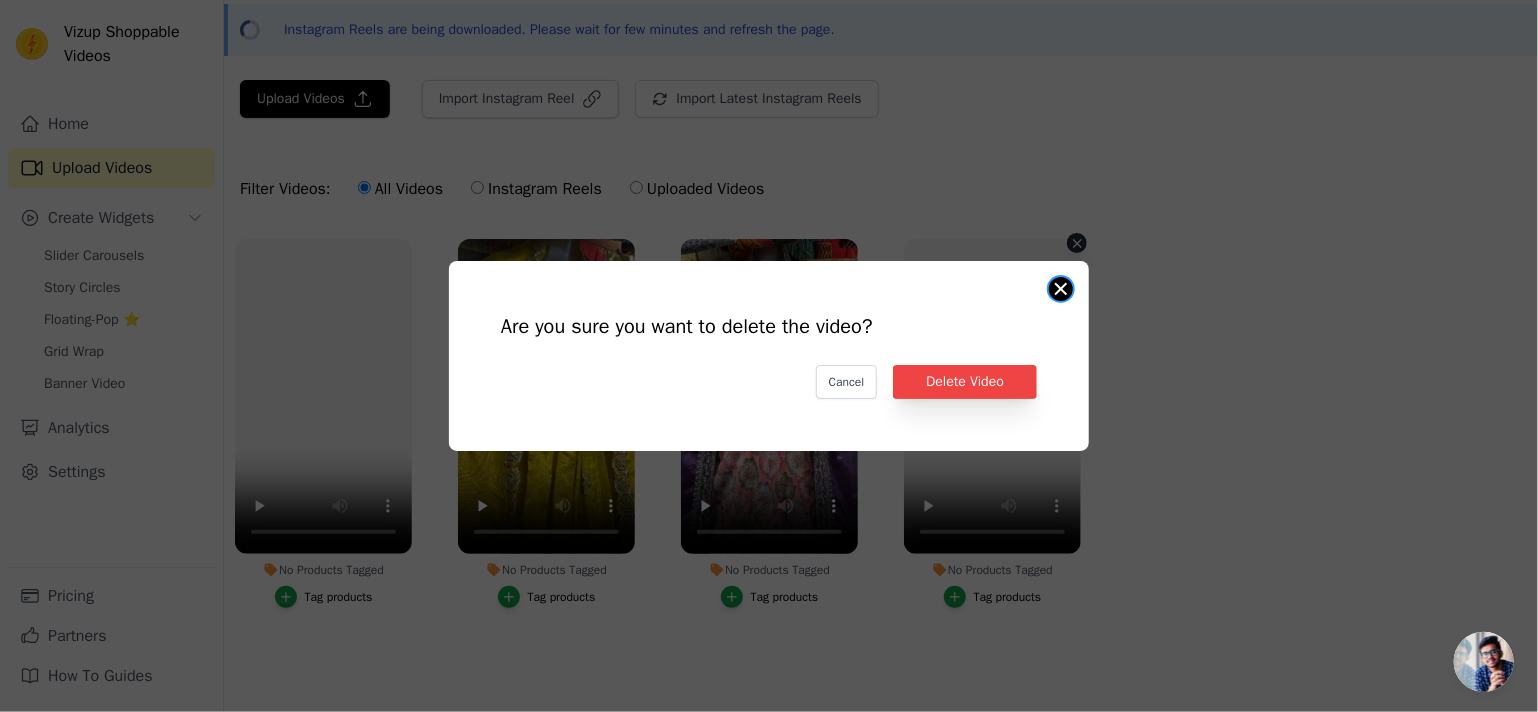 click on "Are you sure you want to delete the video?   Cancel   Delete Video
No Products Tagged       Tag products" at bounding box center [1061, 289] 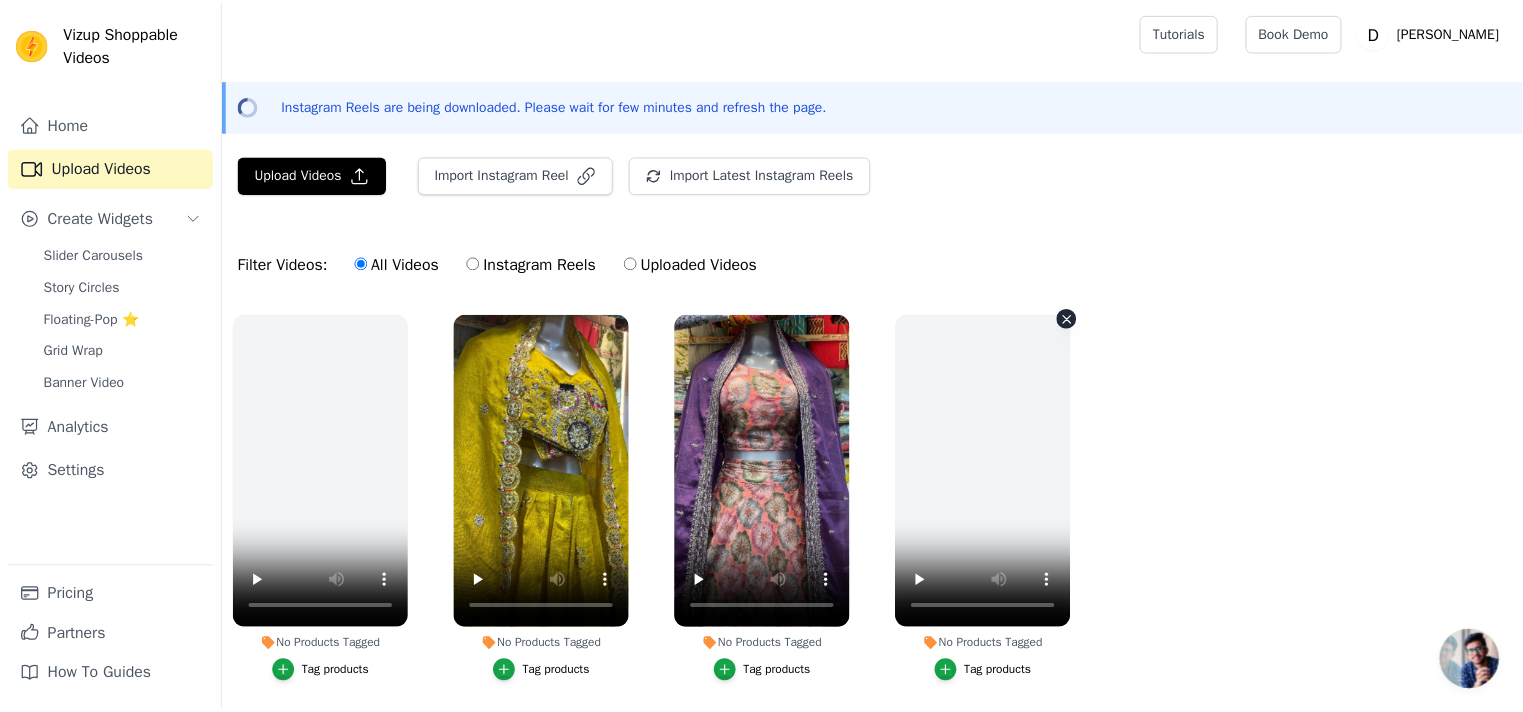 scroll, scrollTop: 76, scrollLeft: 0, axis: vertical 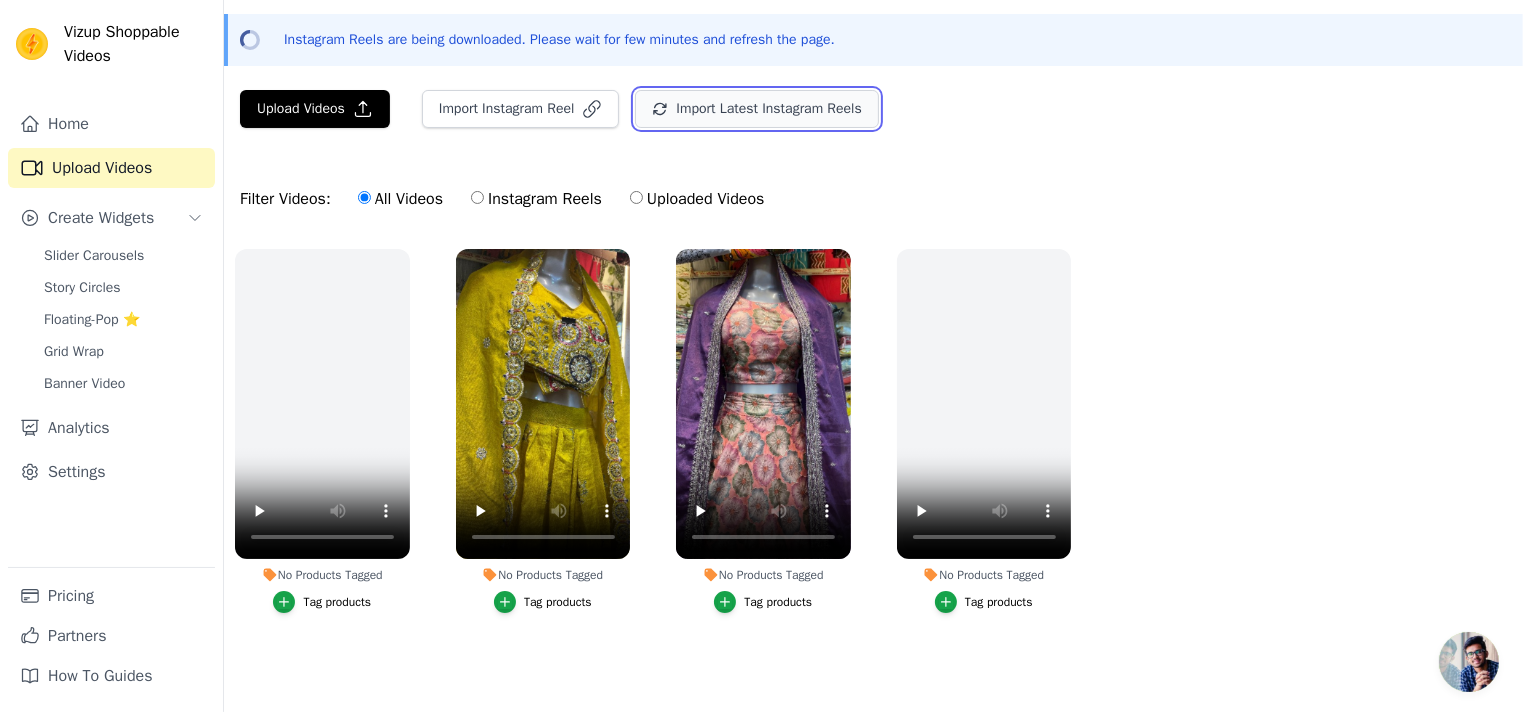 click 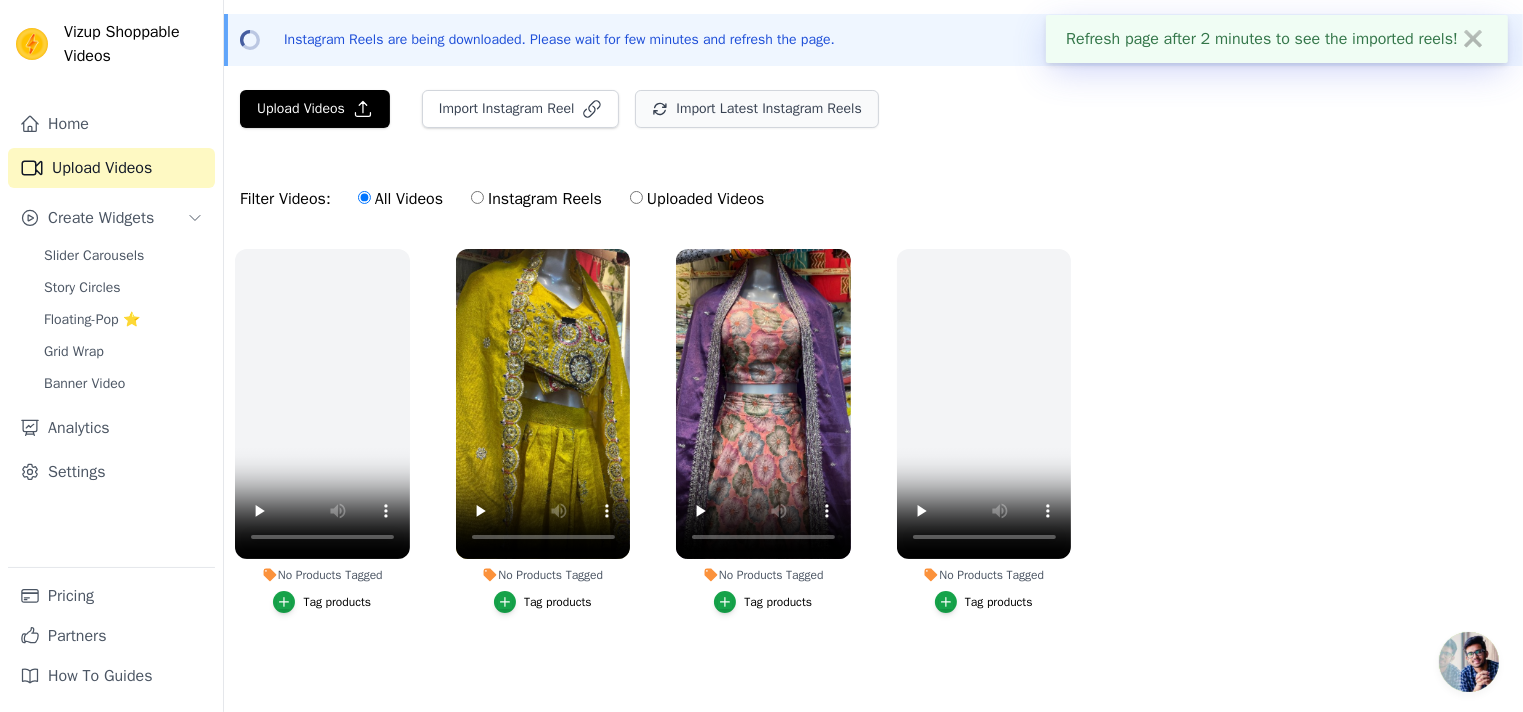 click on "✖" at bounding box center [1473, 39] 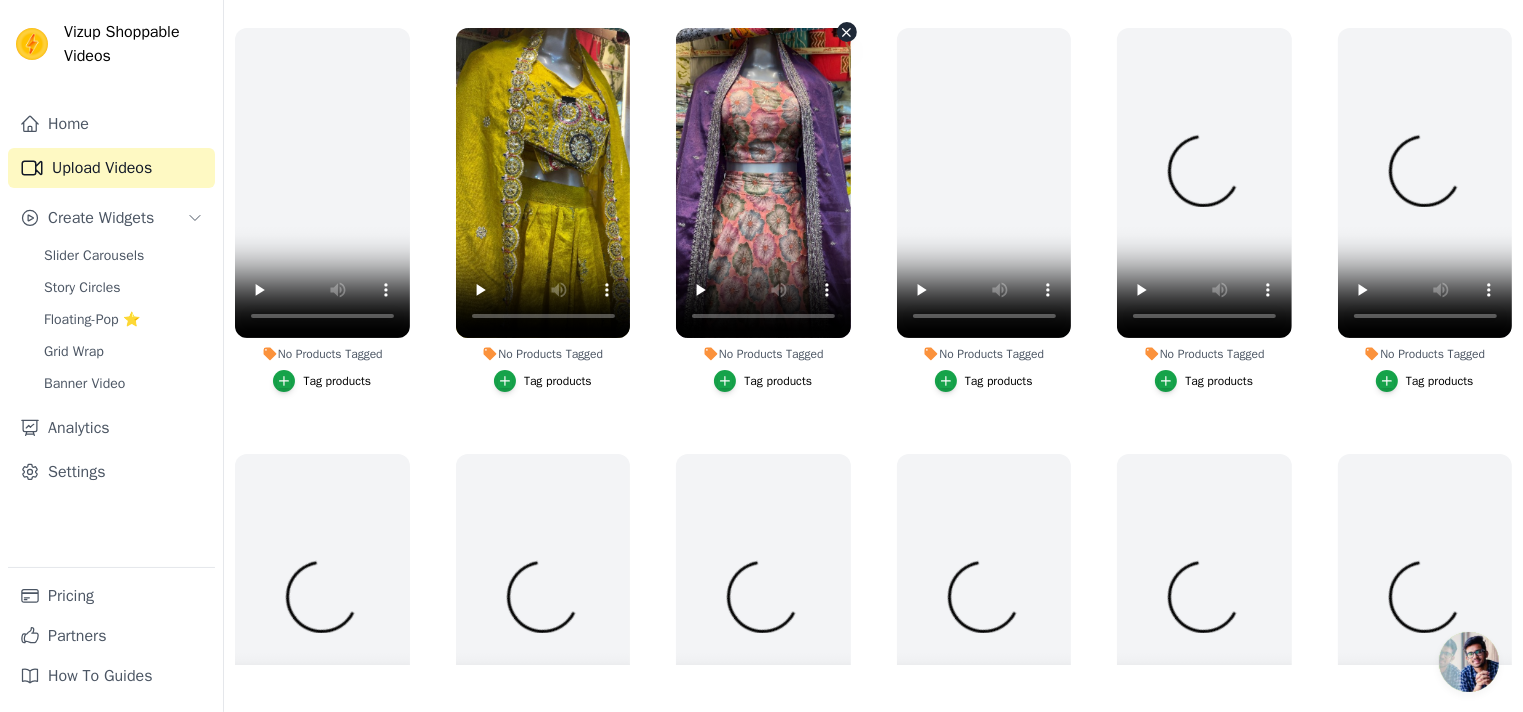 scroll, scrollTop: 0, scrollLeft: 0, axis: both 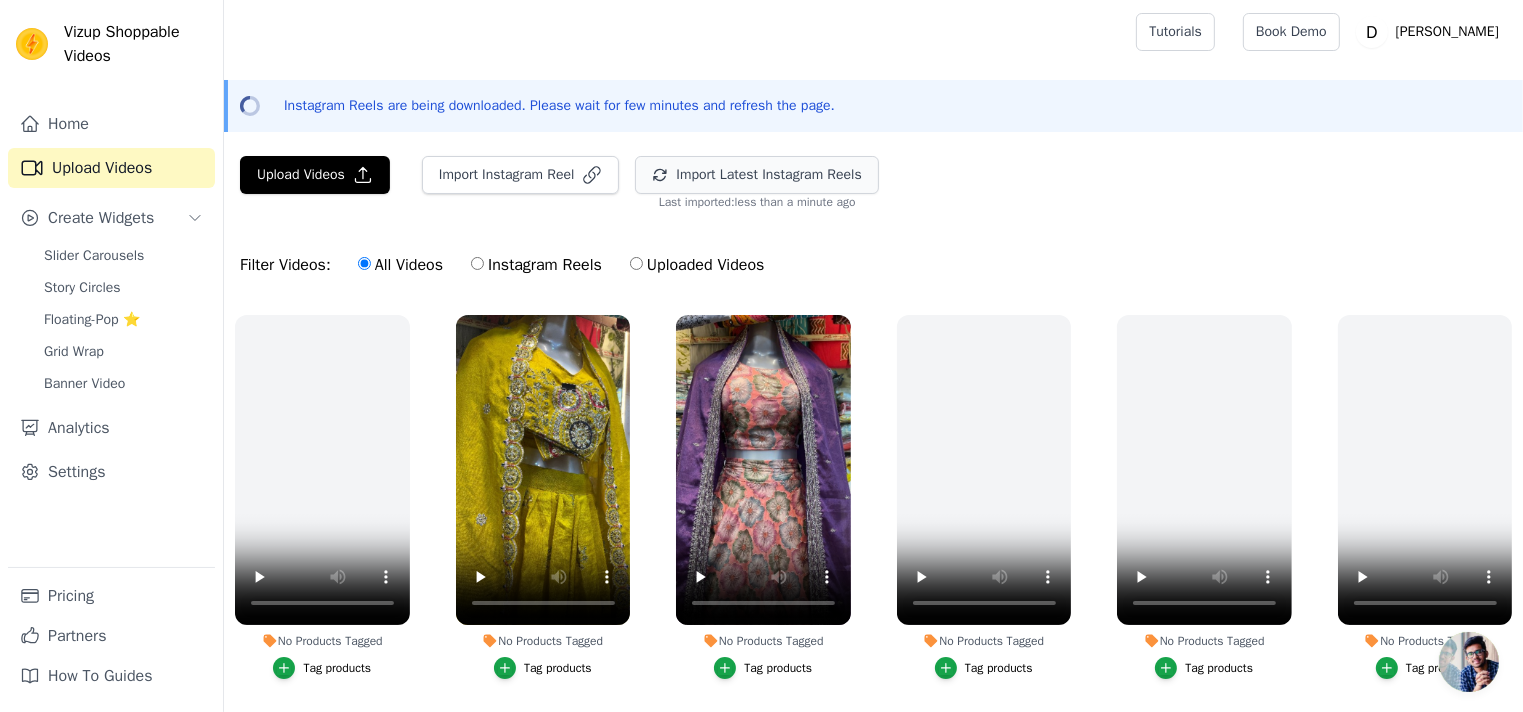 click on "Instagram Reels" at bounding box center (477, 263) 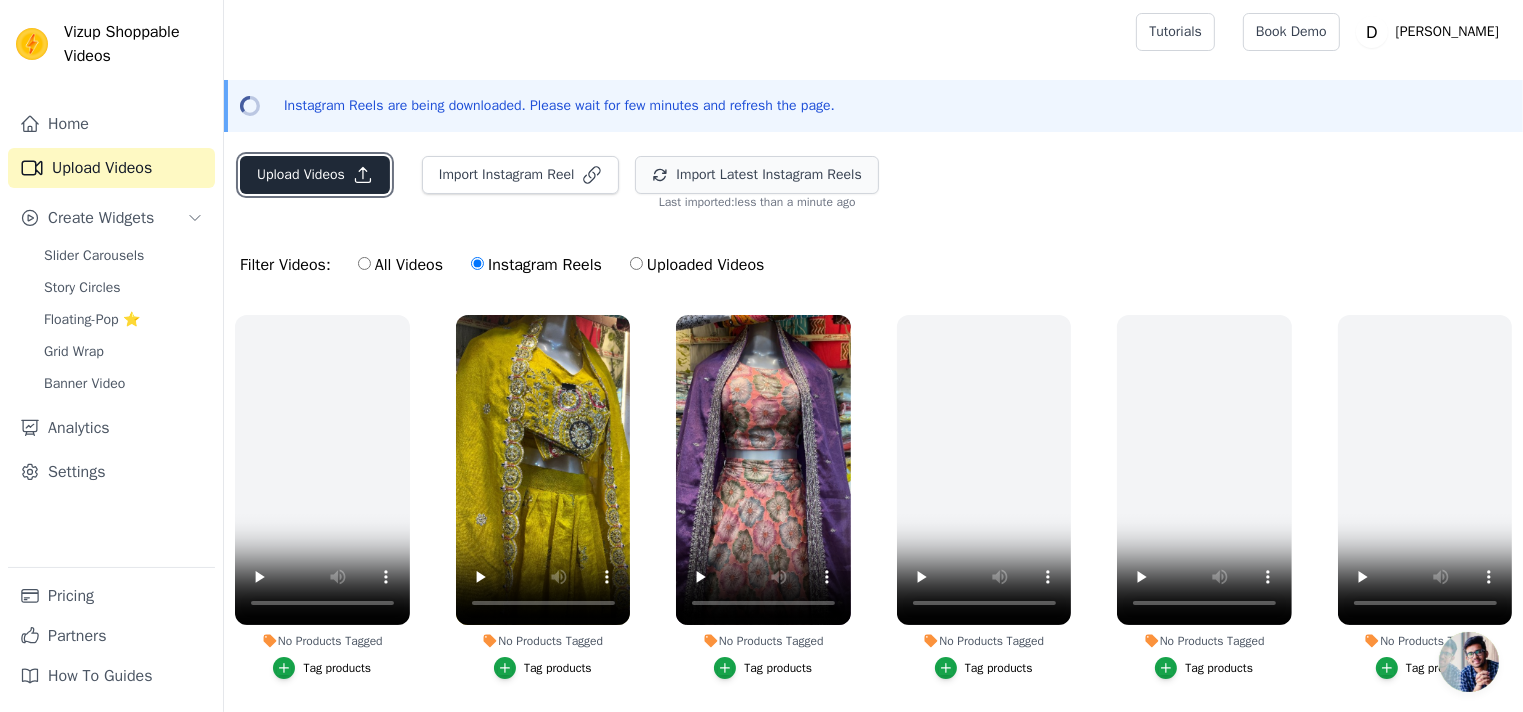 click on "Upload Videos" at bounding box center [315, 175] 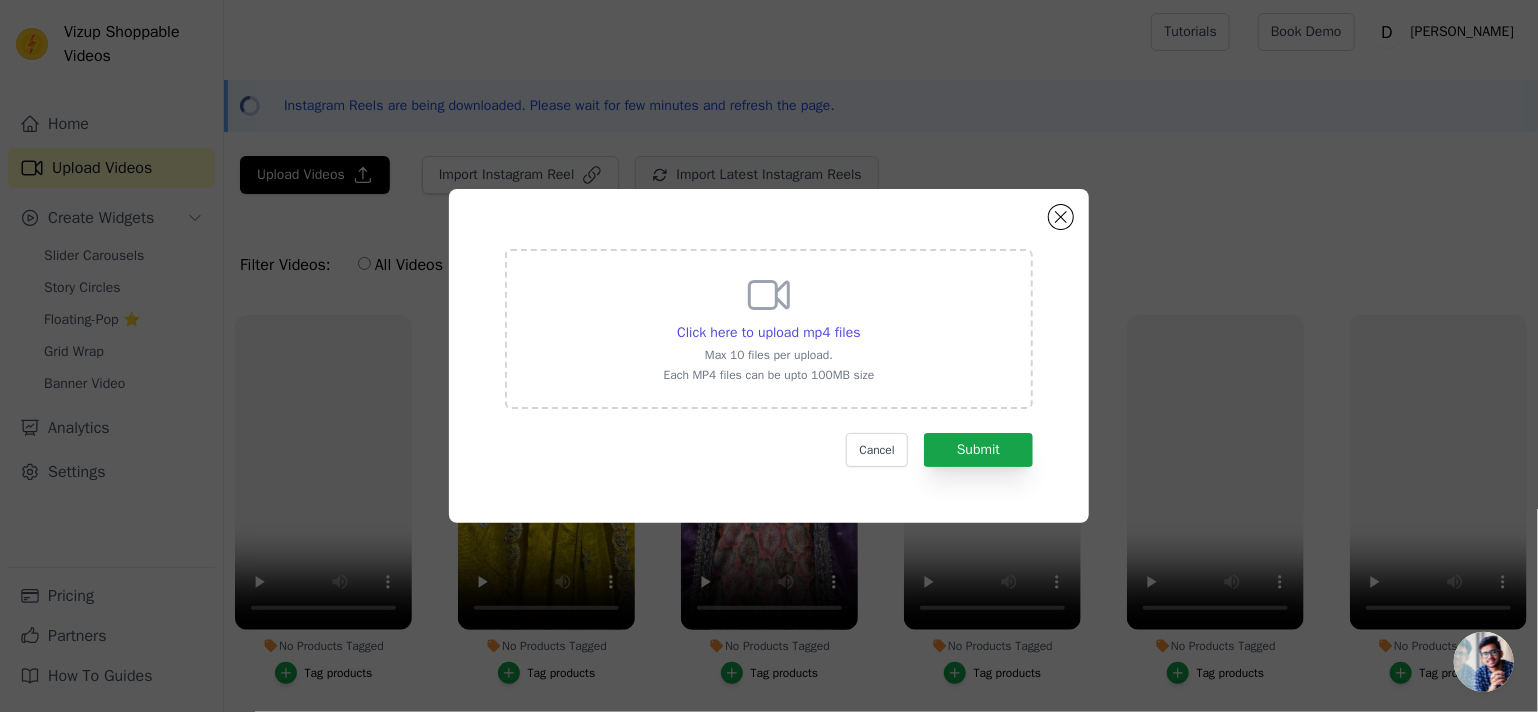 click on "Click here to upload mp4 files     Max 10 files per upload.   Each MP4 files can be upto 100MB size" at bounding box center [769, 327] 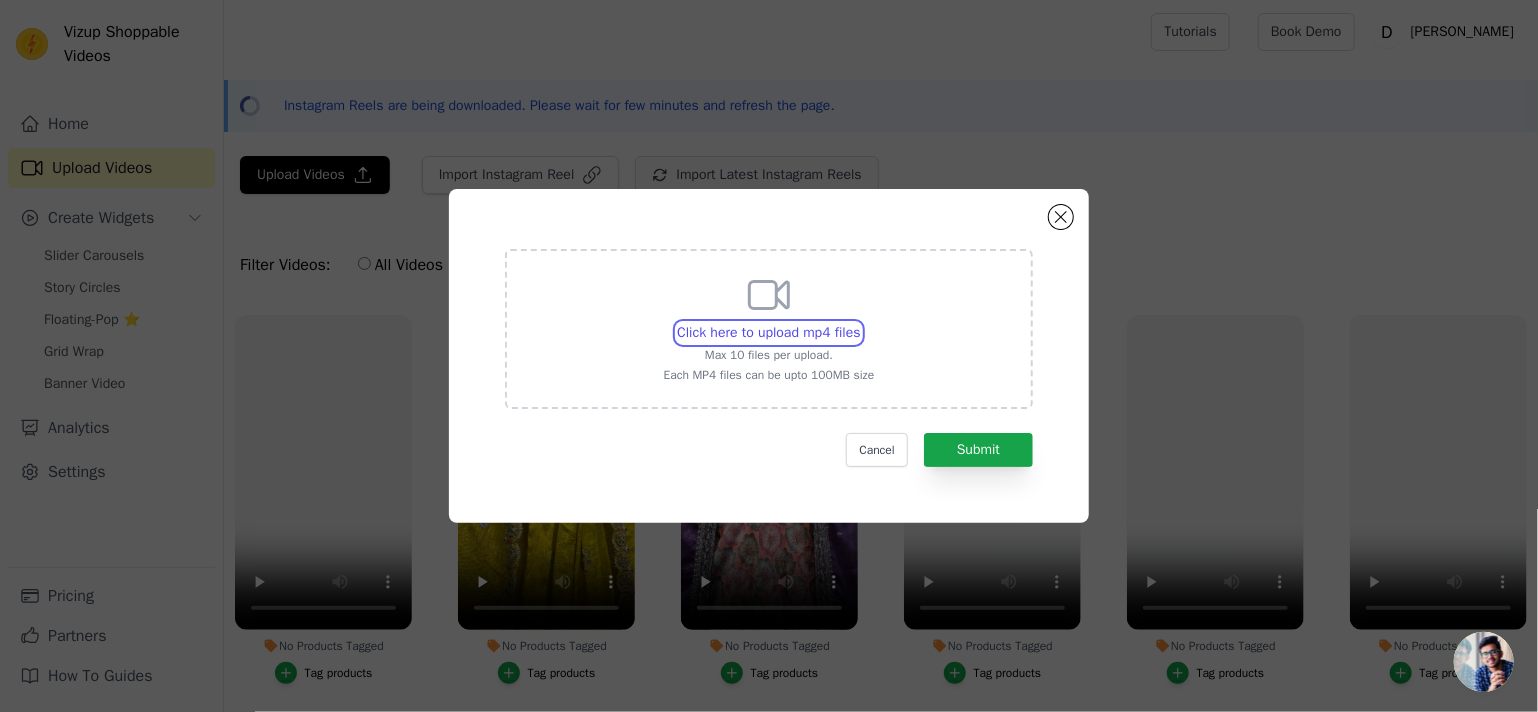click on "Click here to upload mp4 files     Max 10 files per upload.   Each MP4 files can be upto 100MB size" at bounding box center (860, 322) 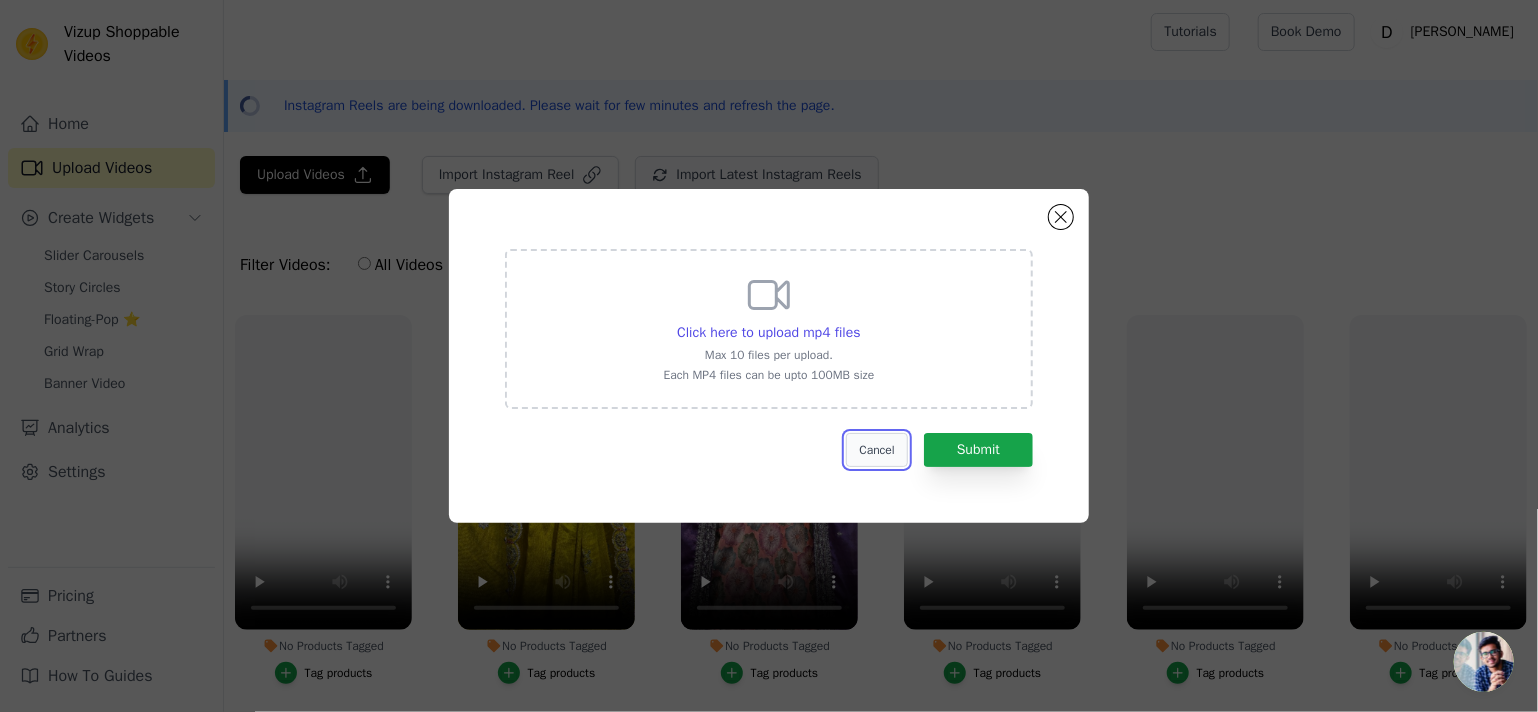 click on "Cancel" at bounding box center (876, 450) 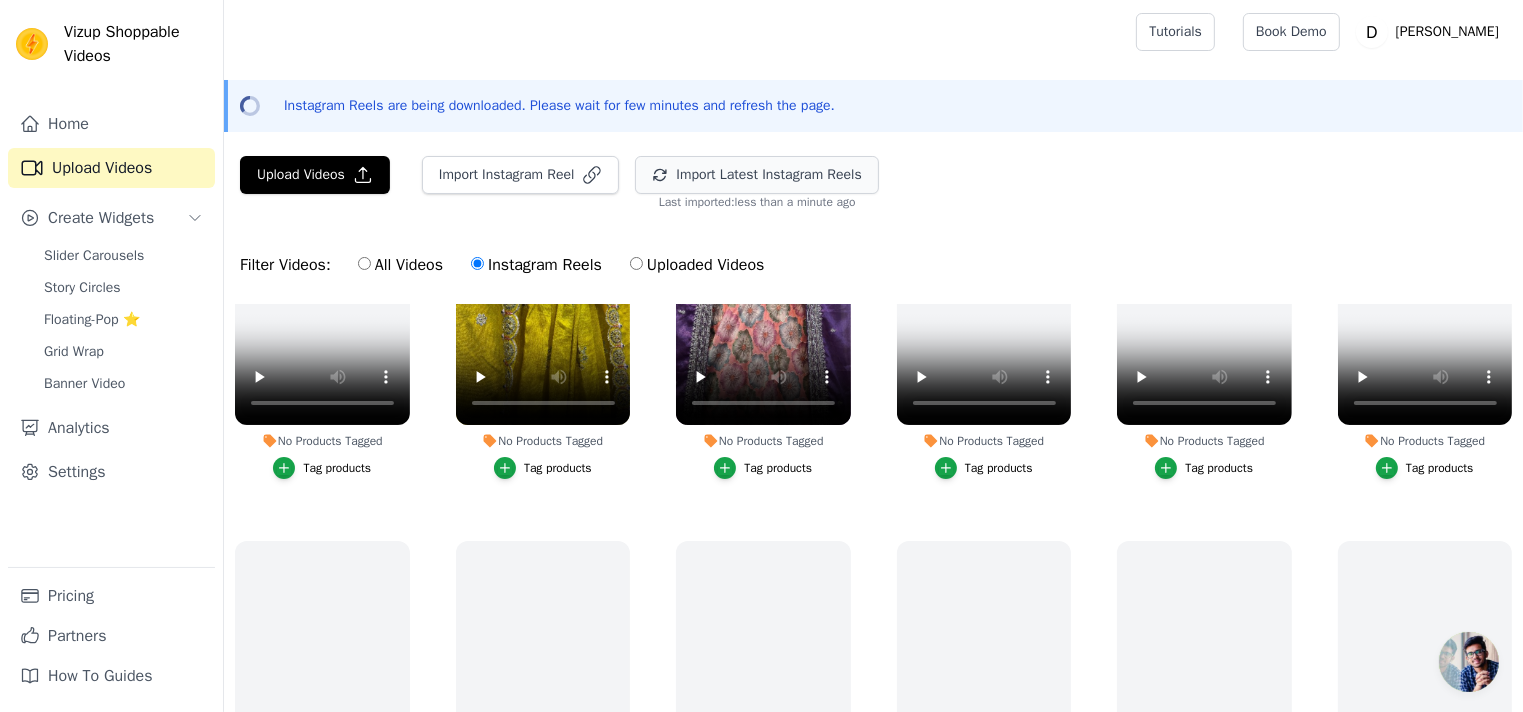 scroll, scrollTop: 204, scrollLeft: 0, axis: vertical 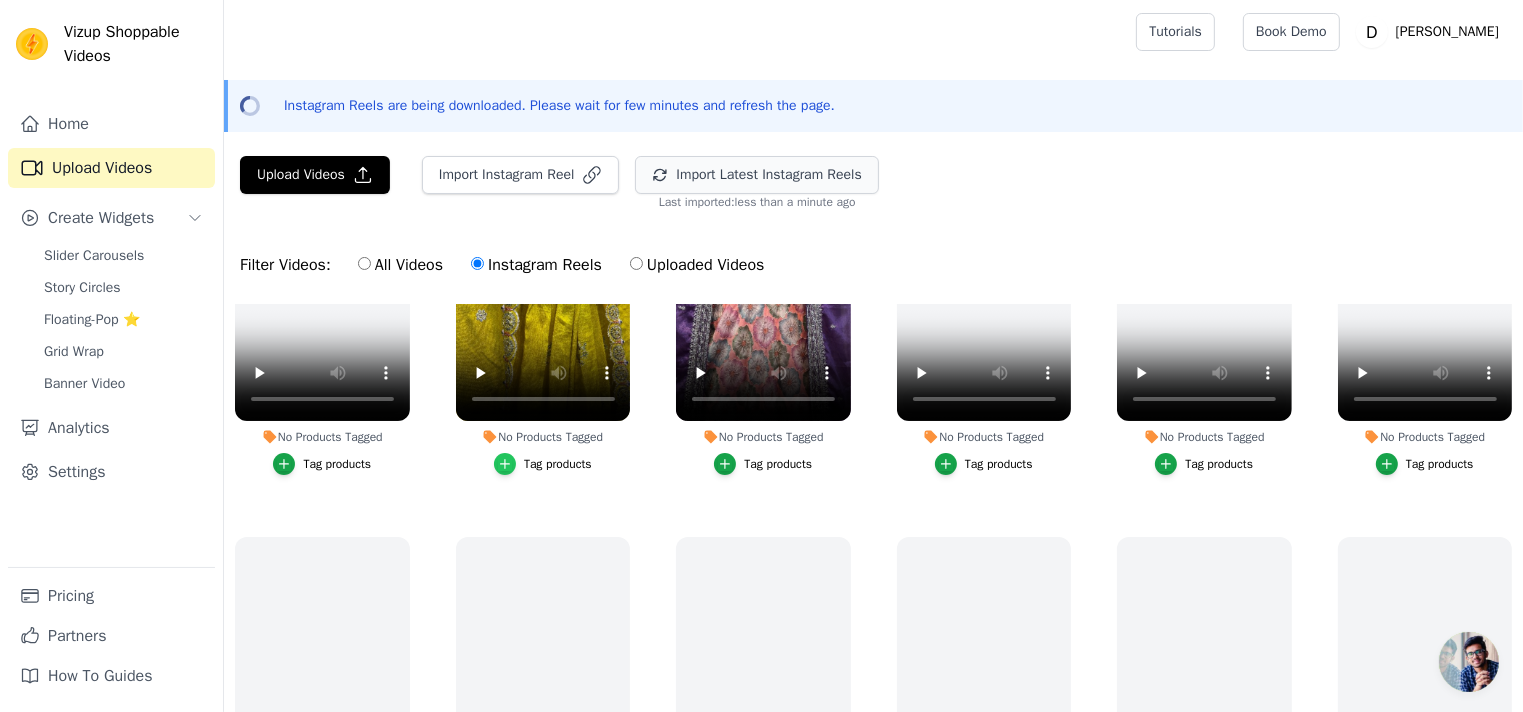 click 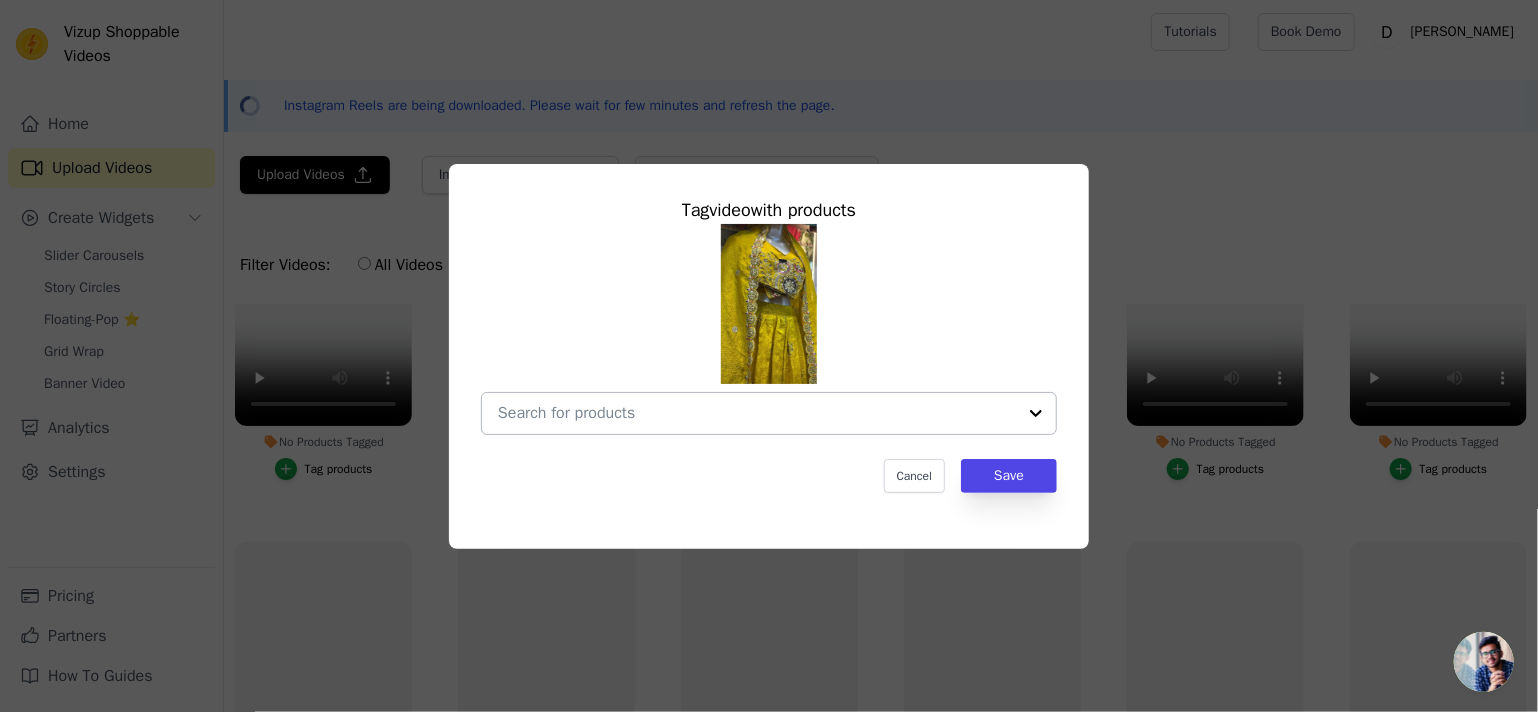 click on "No Products Tagged     Tag  video  with products                         Cancel   Save     Tag products" at bounding box center [757, 413] 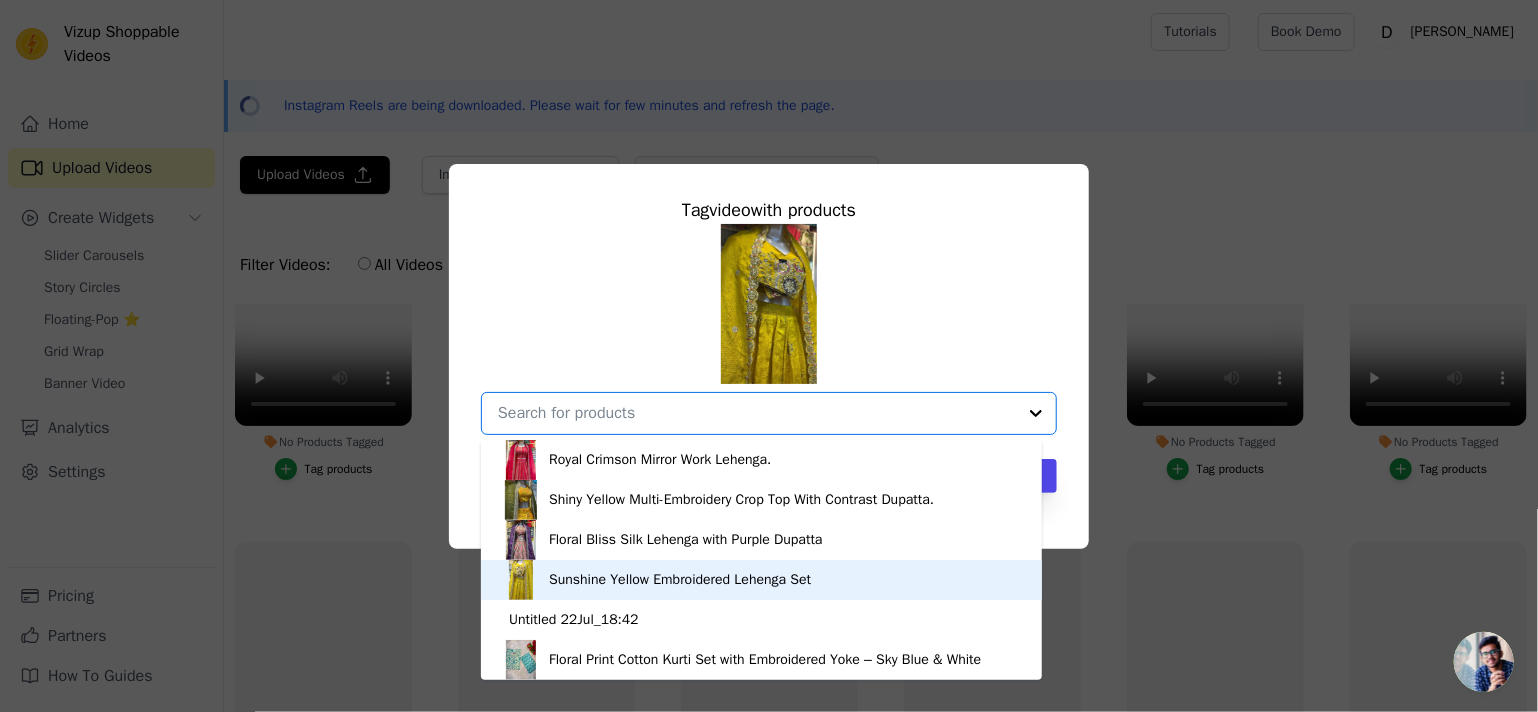 click on "Sunshine Yellow Embroidered Lehenga Set" at bounding box center (680, 580) 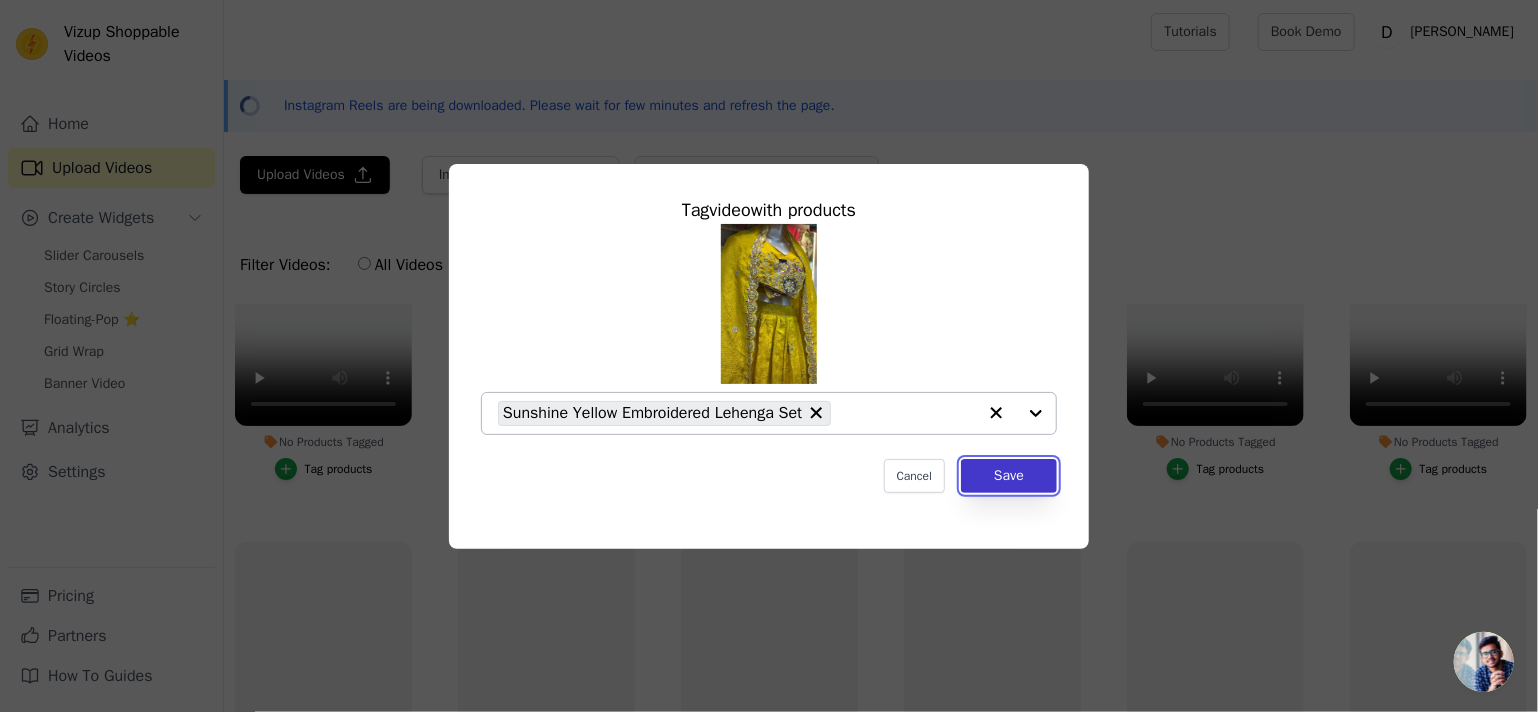 click on "Save" at bounding box center (1009, 476) 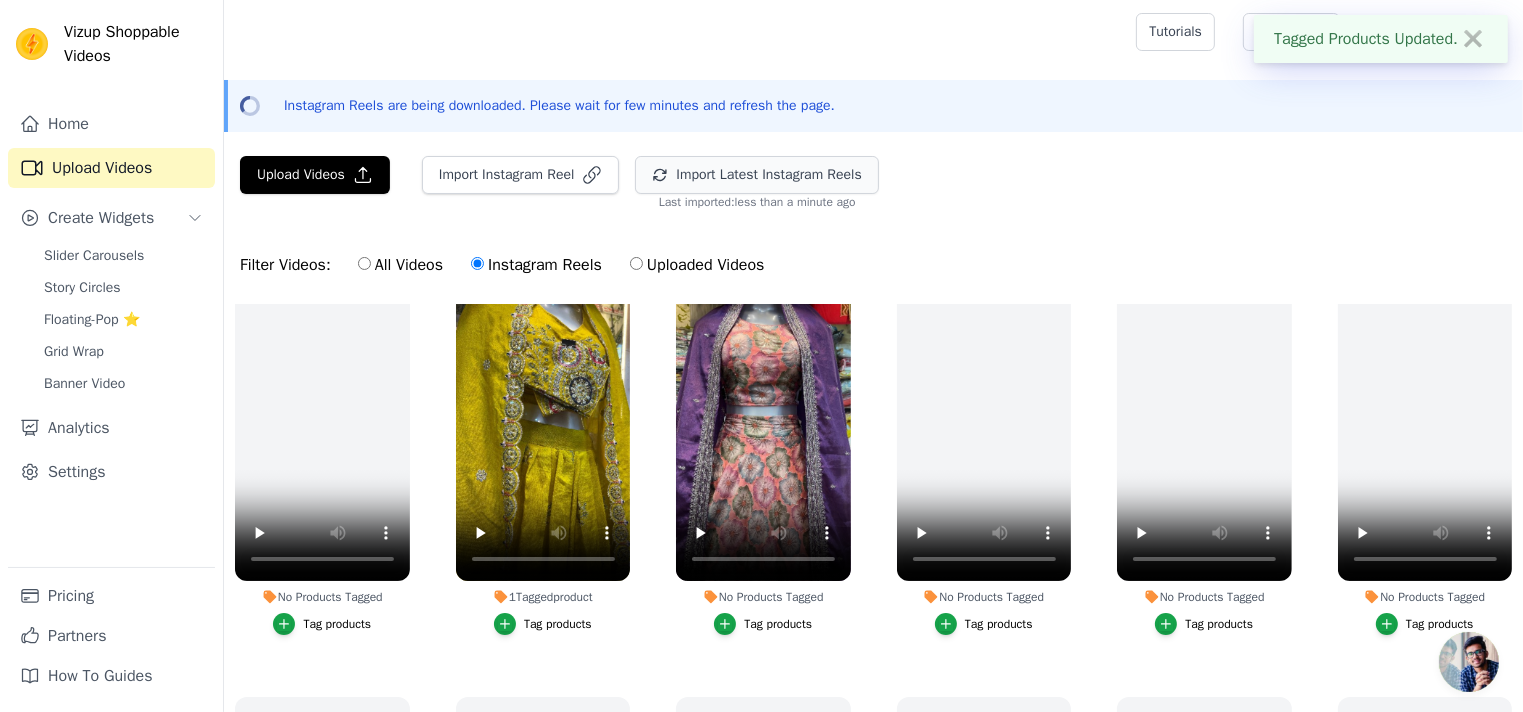 scroll, scrollTop: 43, scrollLeft: 0, axis: vertical 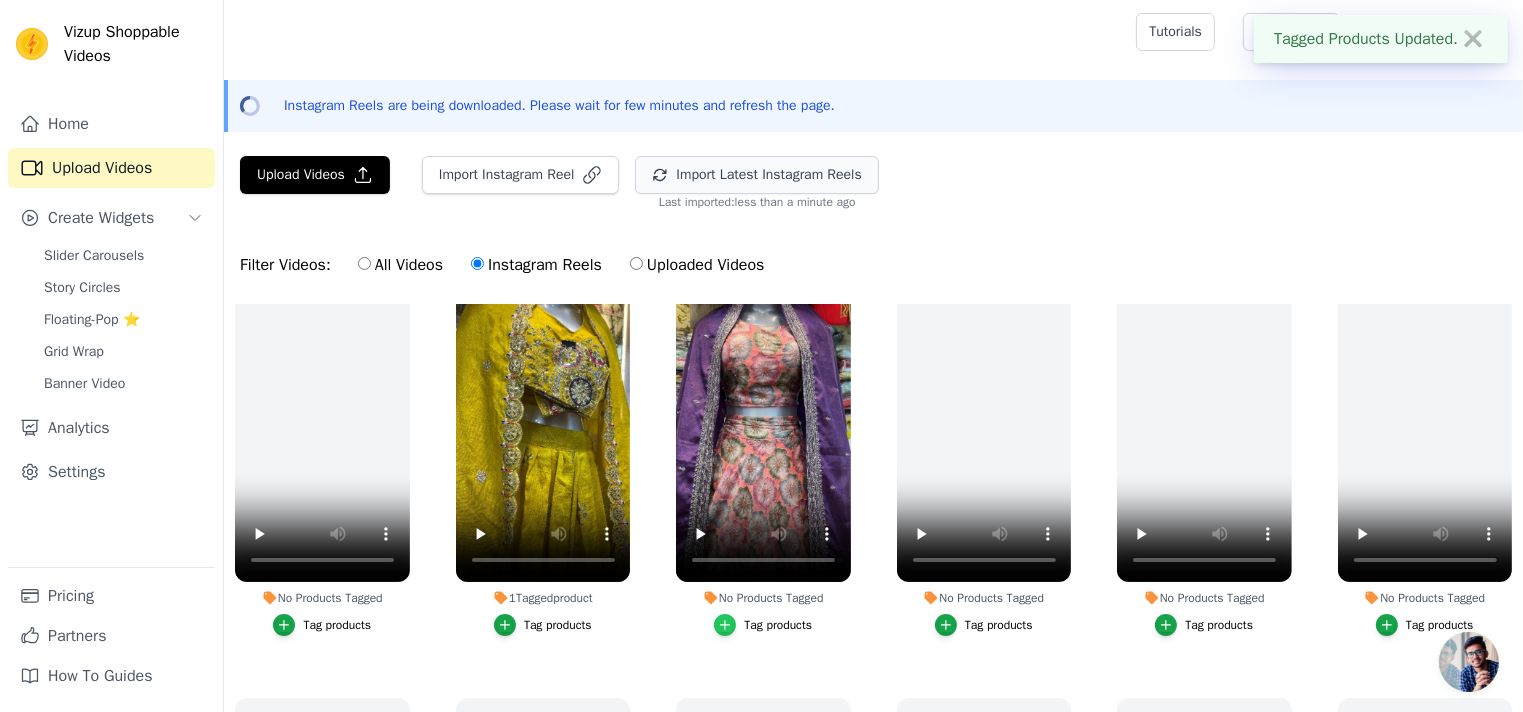 click at bounding box center (725, 625) 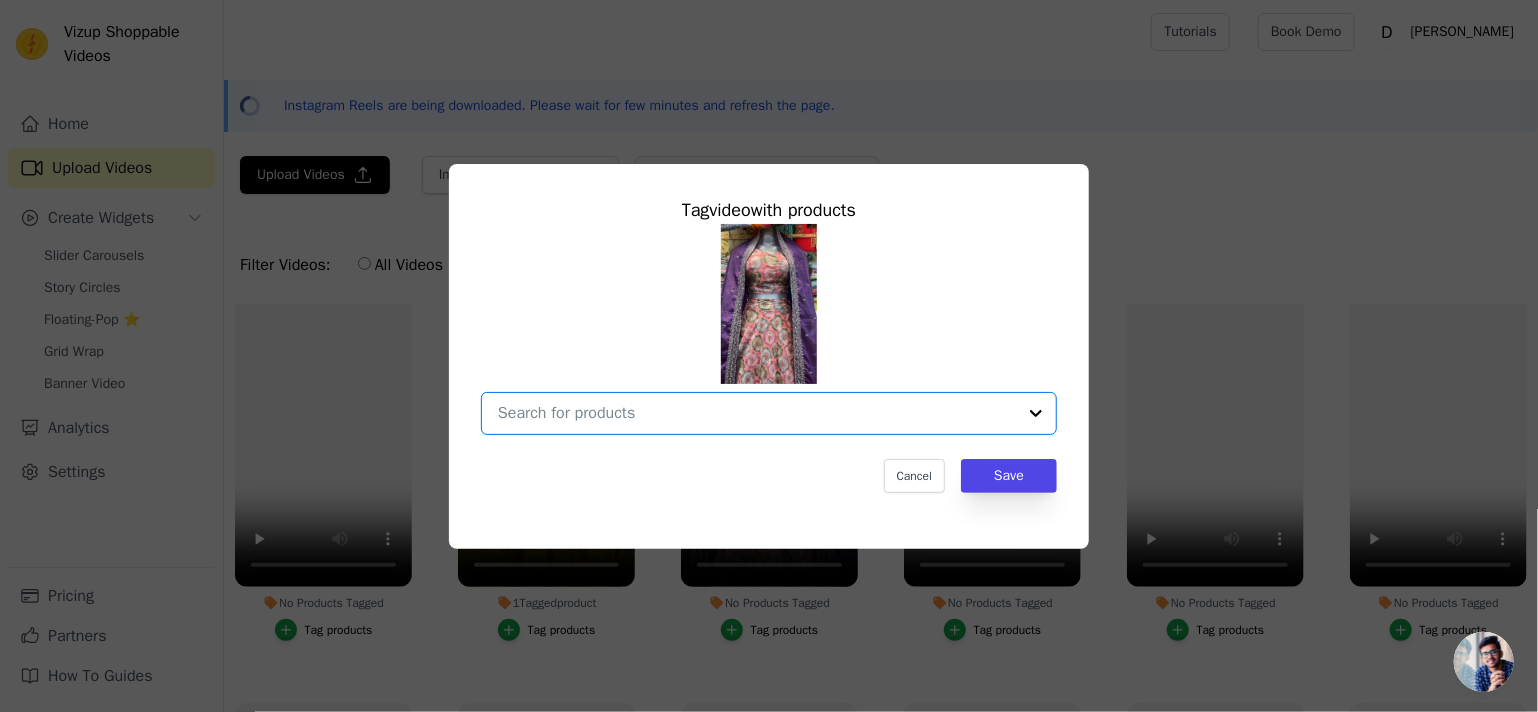 click on "No Products Tagged     Tag  video  with products       Option undefined, selected.   Select is focused, type to refine list, press down to open the menu.                   Cancel   Save     Tag products" at bounding box center [757, 413] 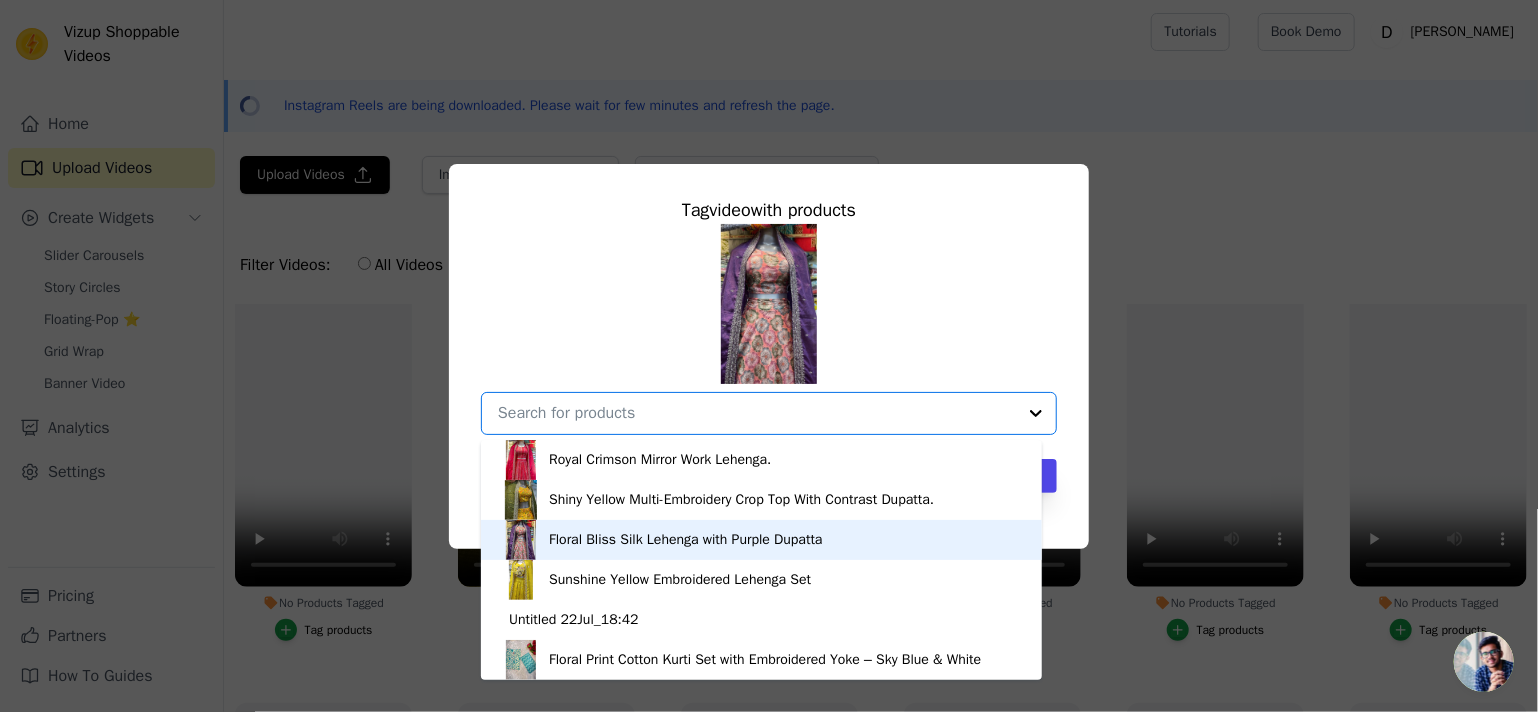 click on "Floral Bliss Silk Lehenga with Purple Dupatta" at bounding box center [685, 540] 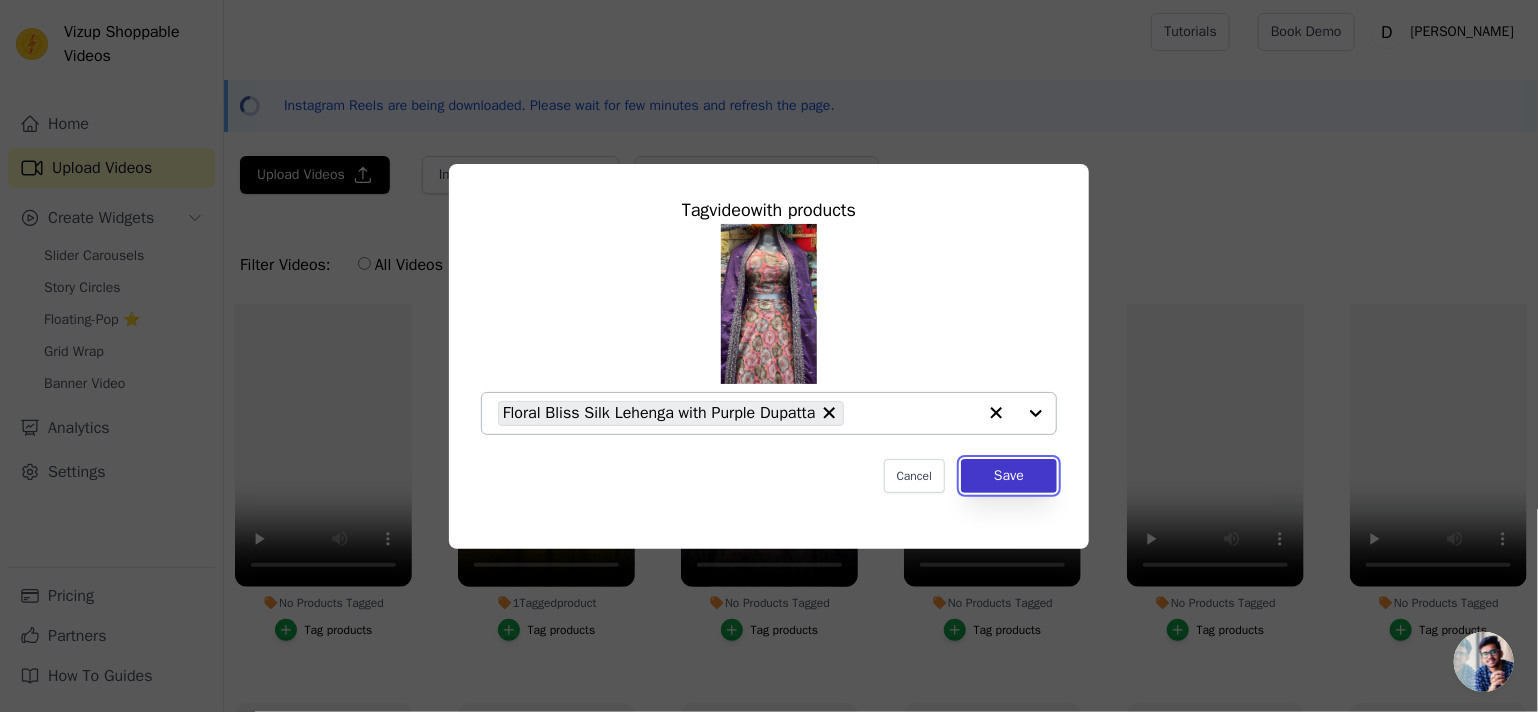 click on "Save" at bounding box center [1009, 476] 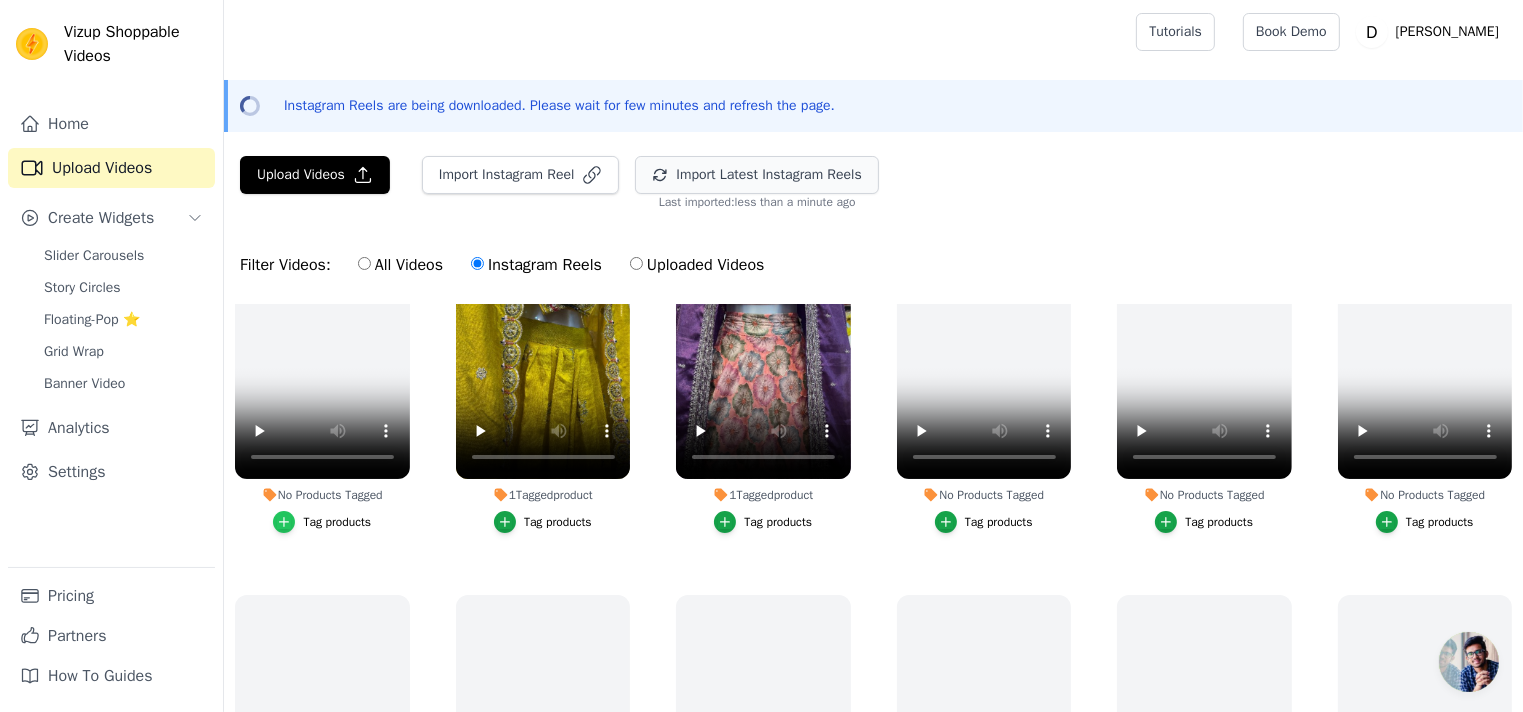 scroll, scrollTop: 241, scrollLeft: 0, axis: vertical 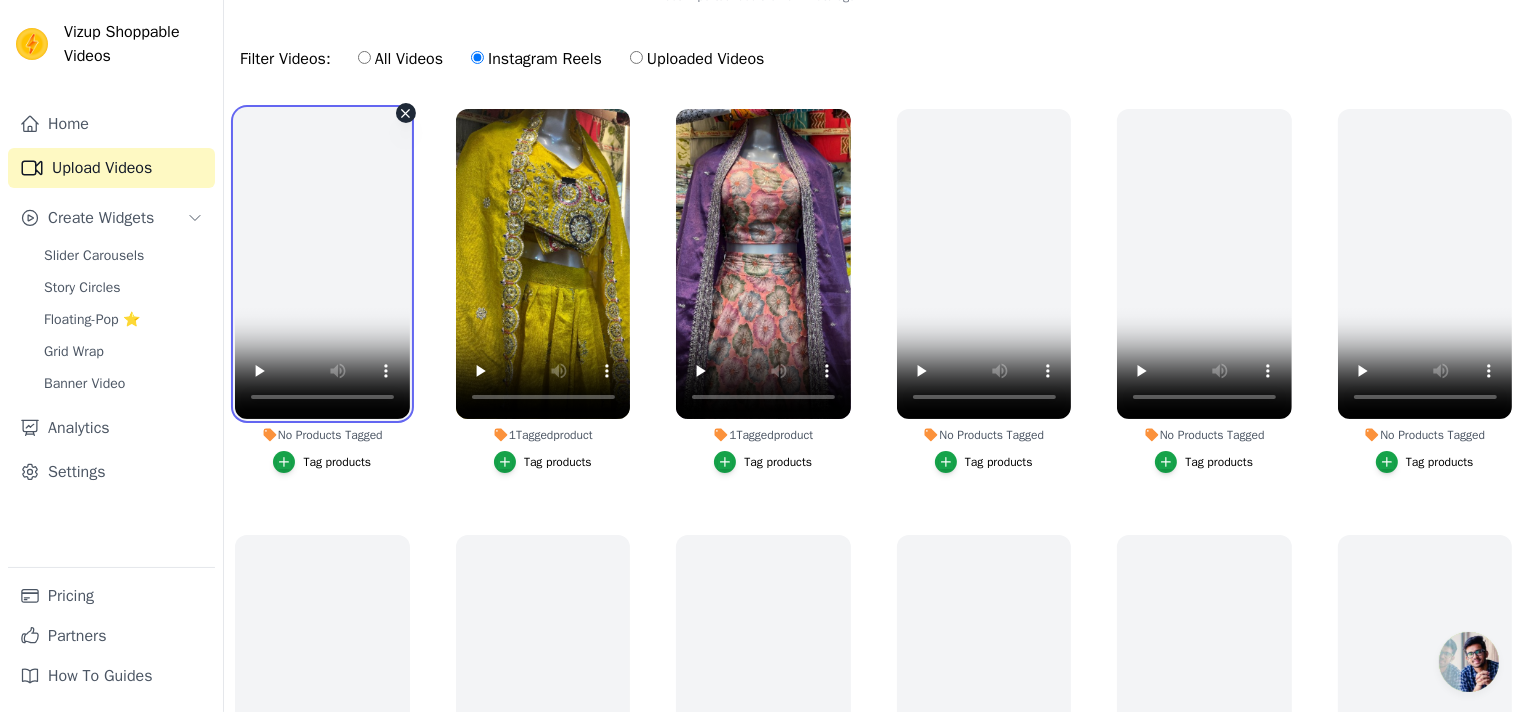 click at bounding box center [322, 264] 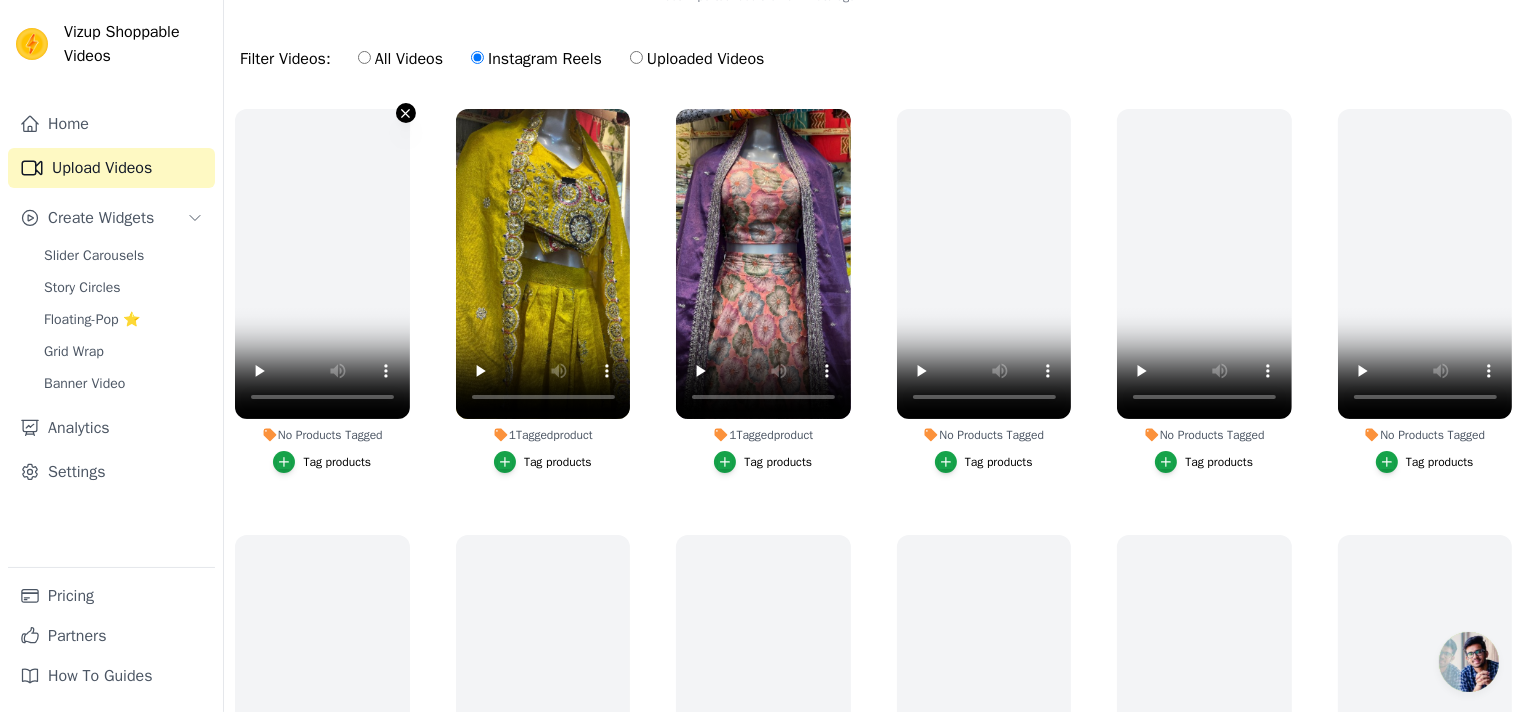 click 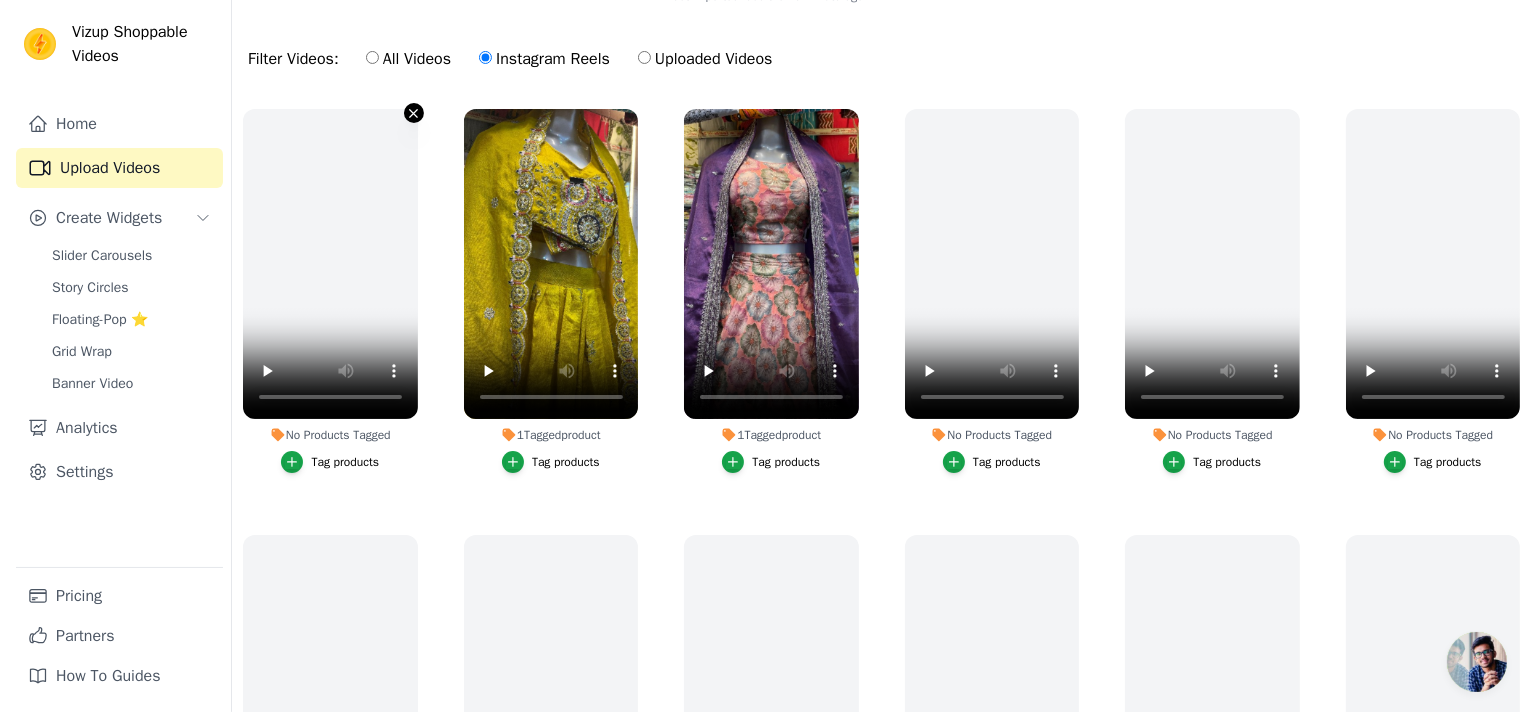 scroll, scrollTop: 0, scrollLeft: 0, axis: both 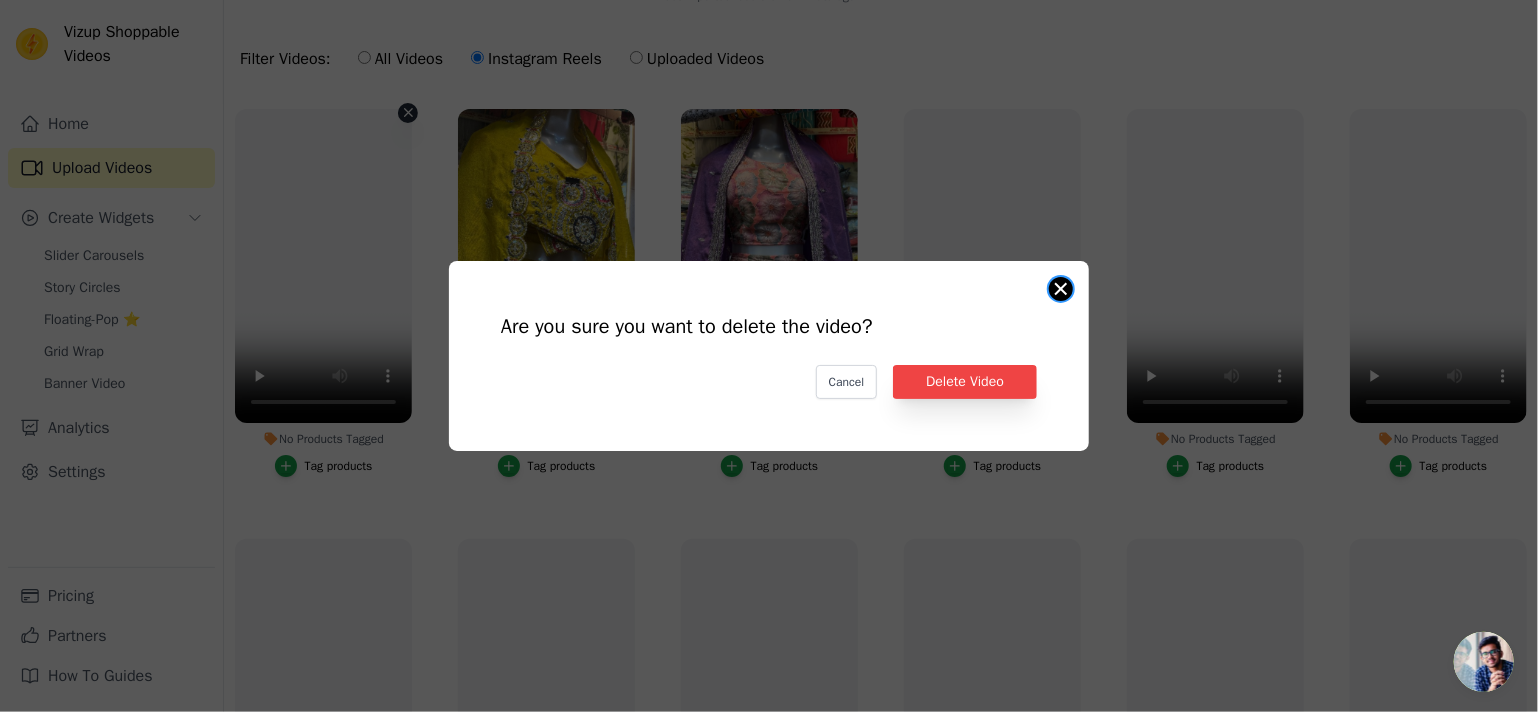 click on "Are you sure you want to delete the video?   Cancel   Delete Video
No Products Tagged       Tag products" at bounding box center (1061, 289) 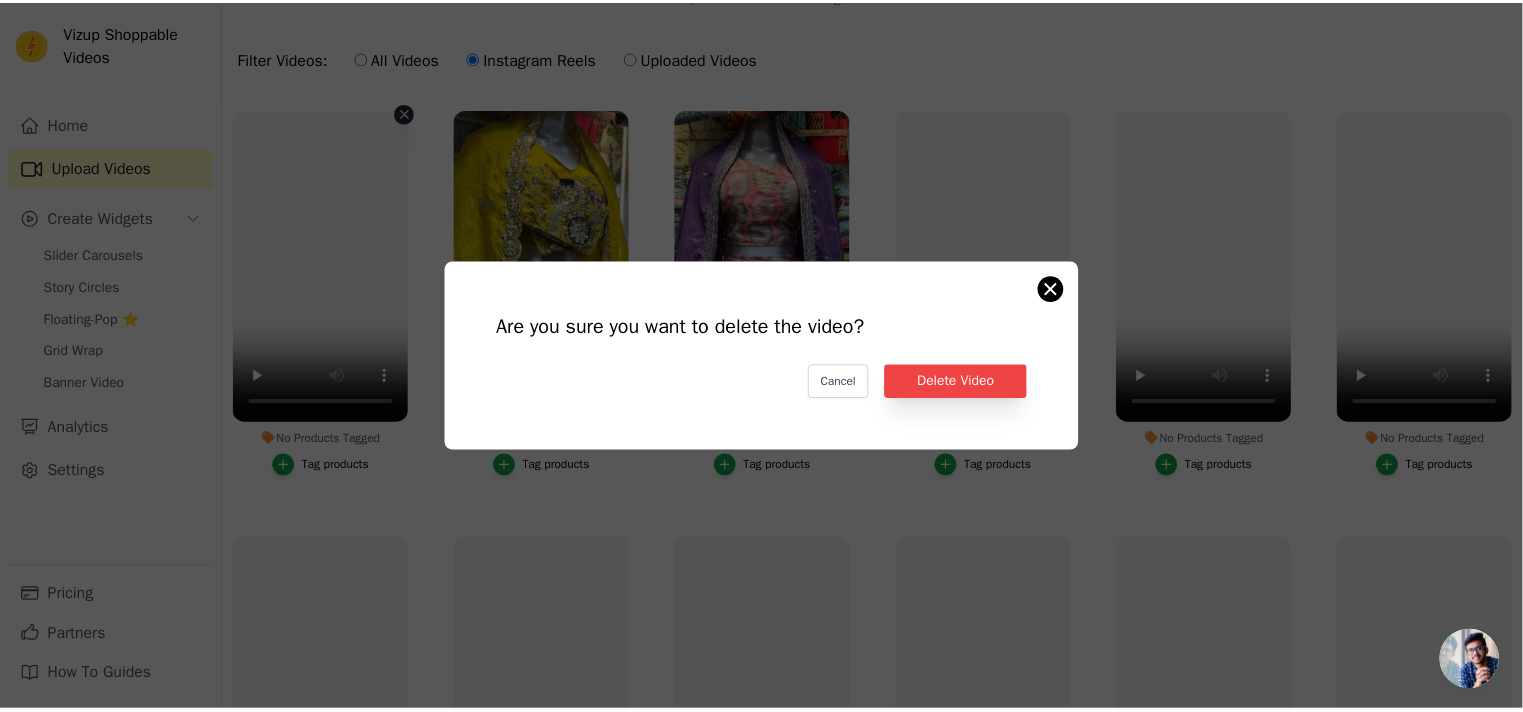 scroll, scrollTop: 206, scrollLeft: 0, axis: vertical 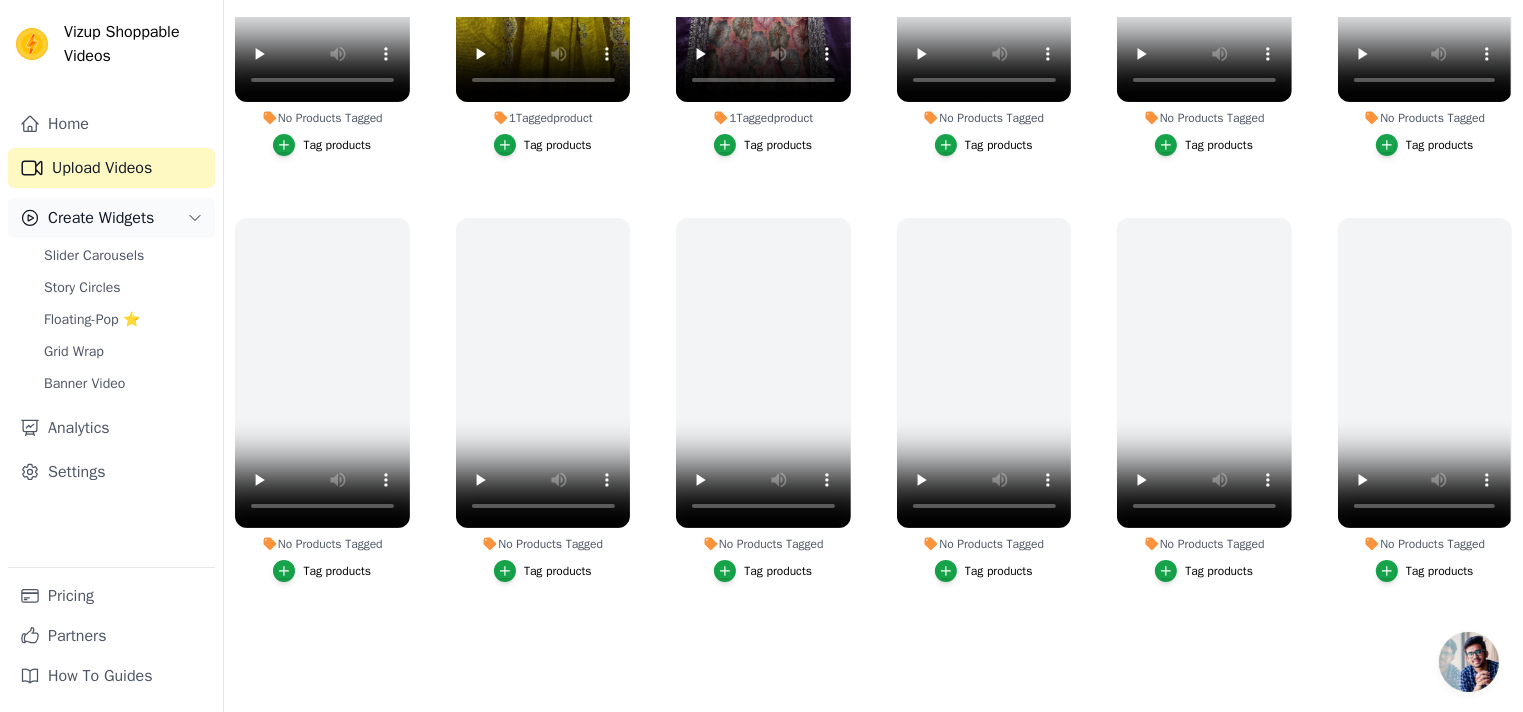 click on "Create Widgets" at bounding box center [111, 218] 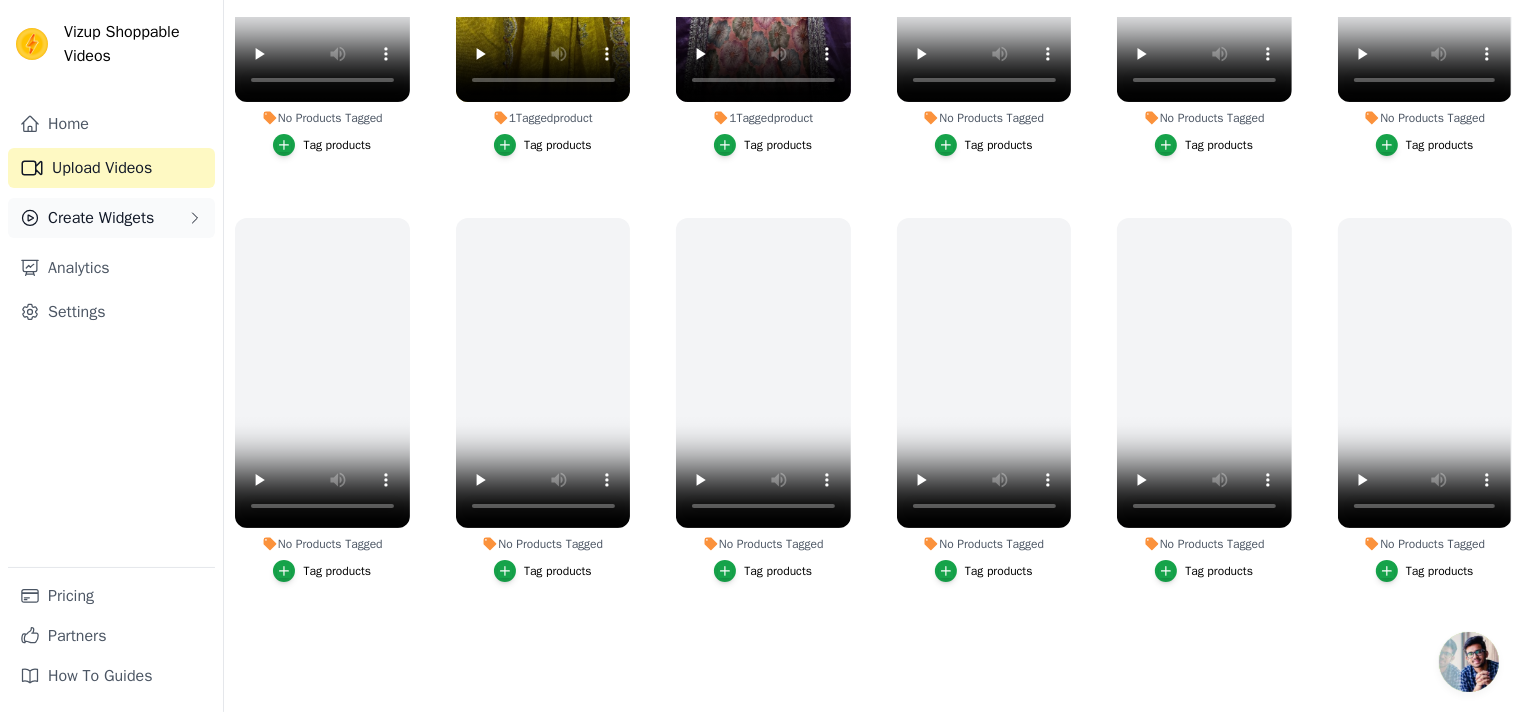 click on "Create Widgets" at bounding box center [111, 218] 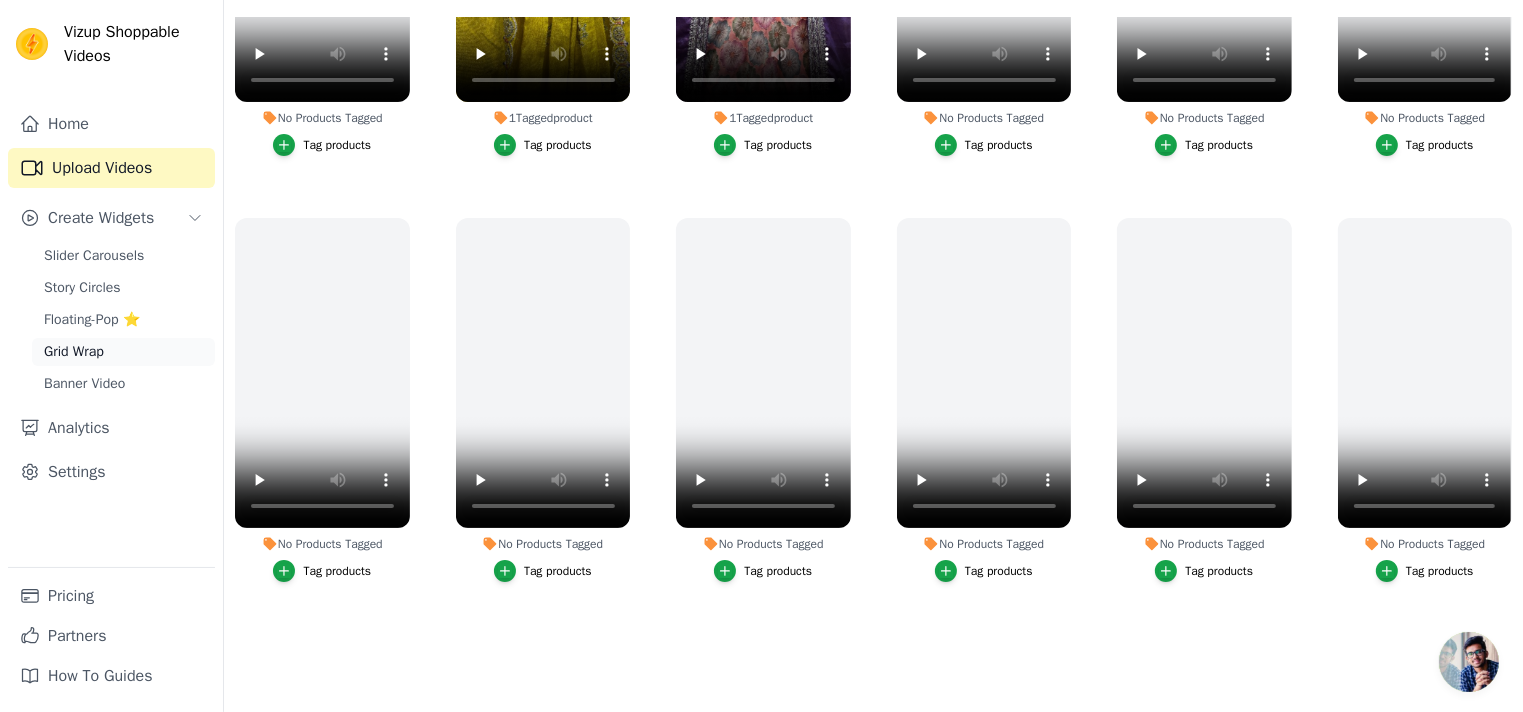 click on "Grid Wrap" at bounding box center (74, 352) 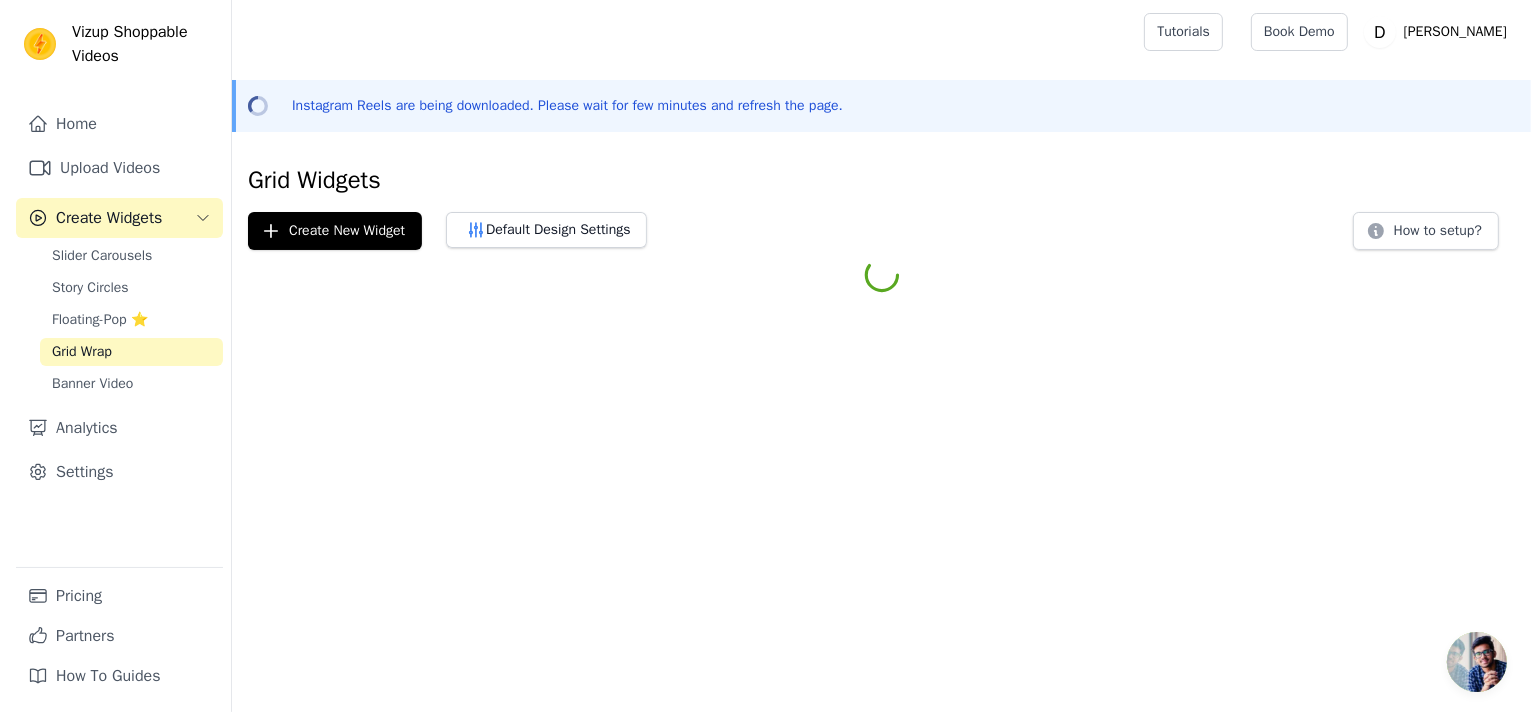 scroll, scrollTop: 0, scrollLeft: 0, axis: both 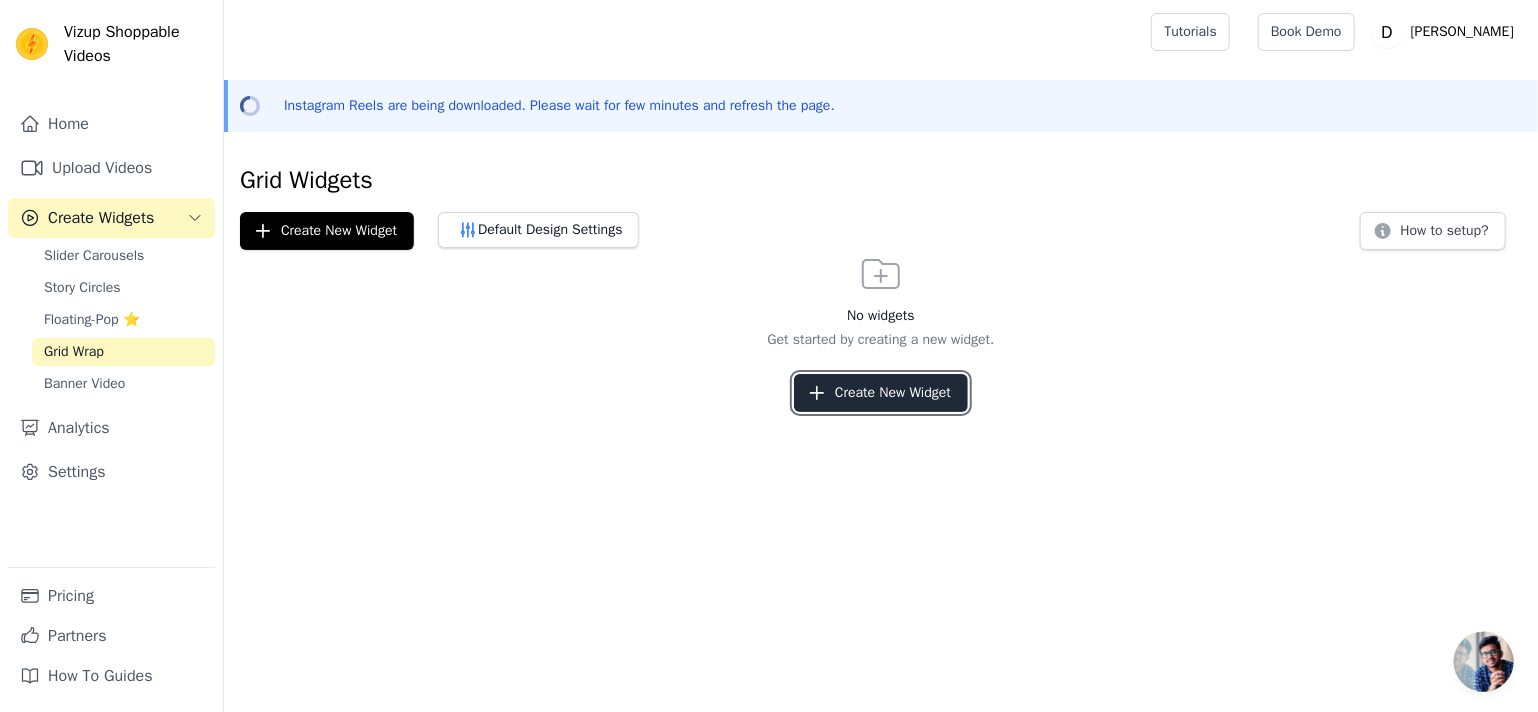 click 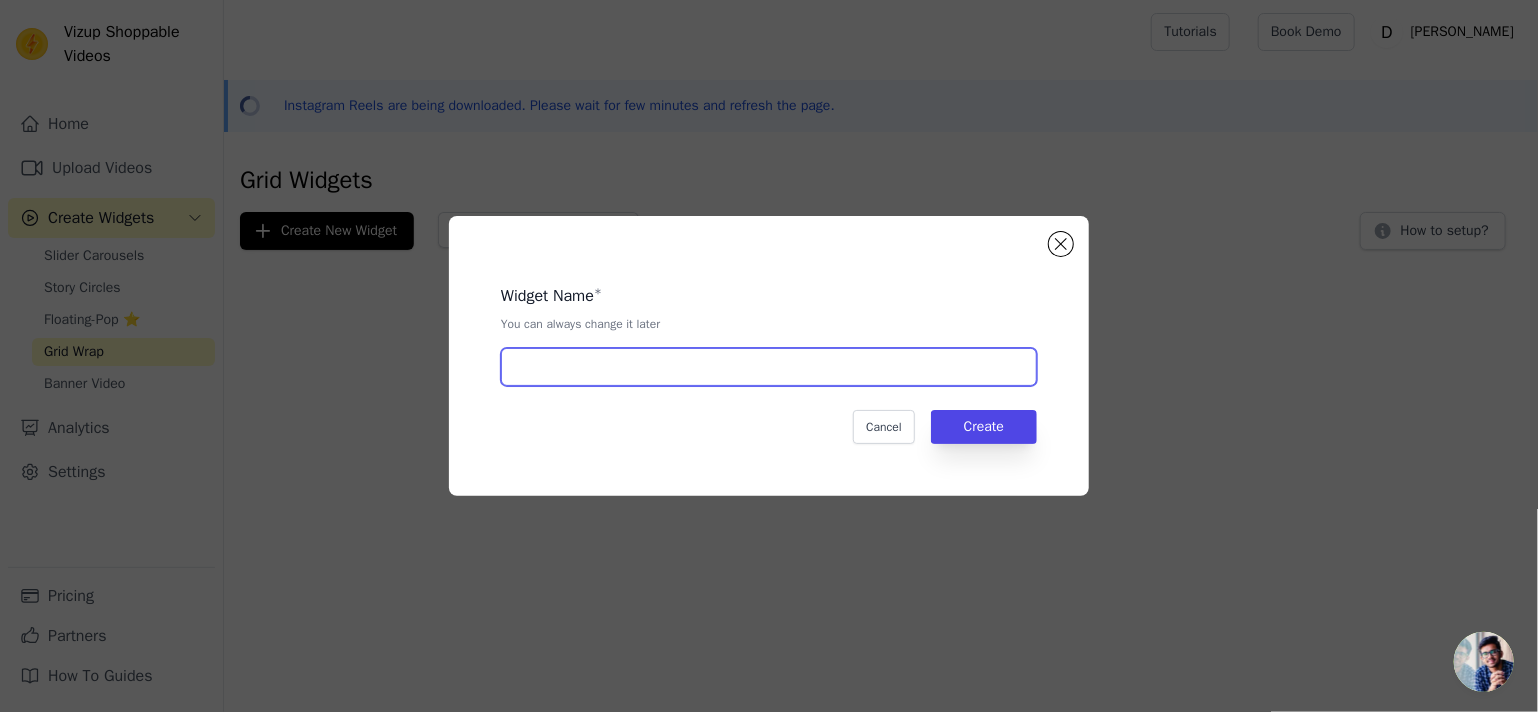 click at bounding box center (769, 367) 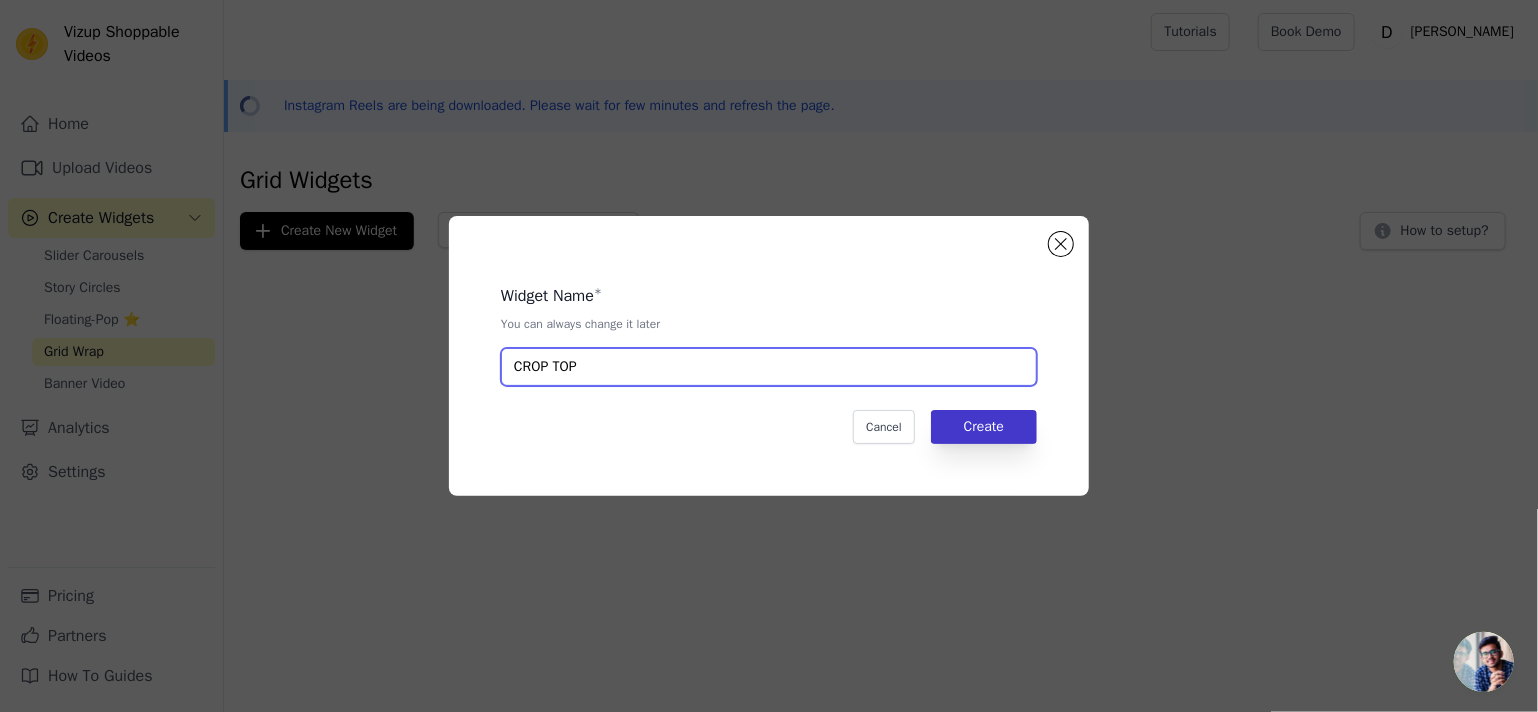 type on "CROP TOP" 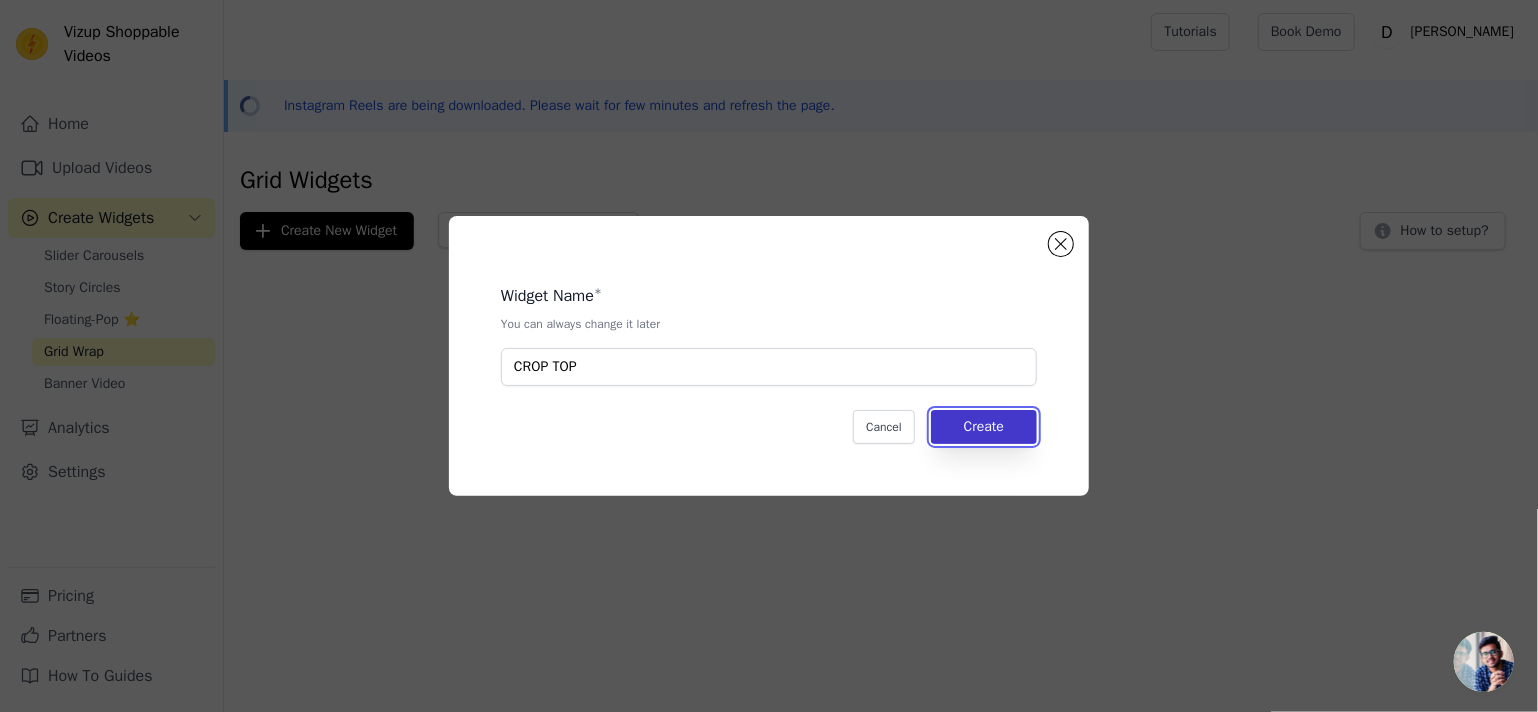 click on "Create" at bounding box center (984, 427) 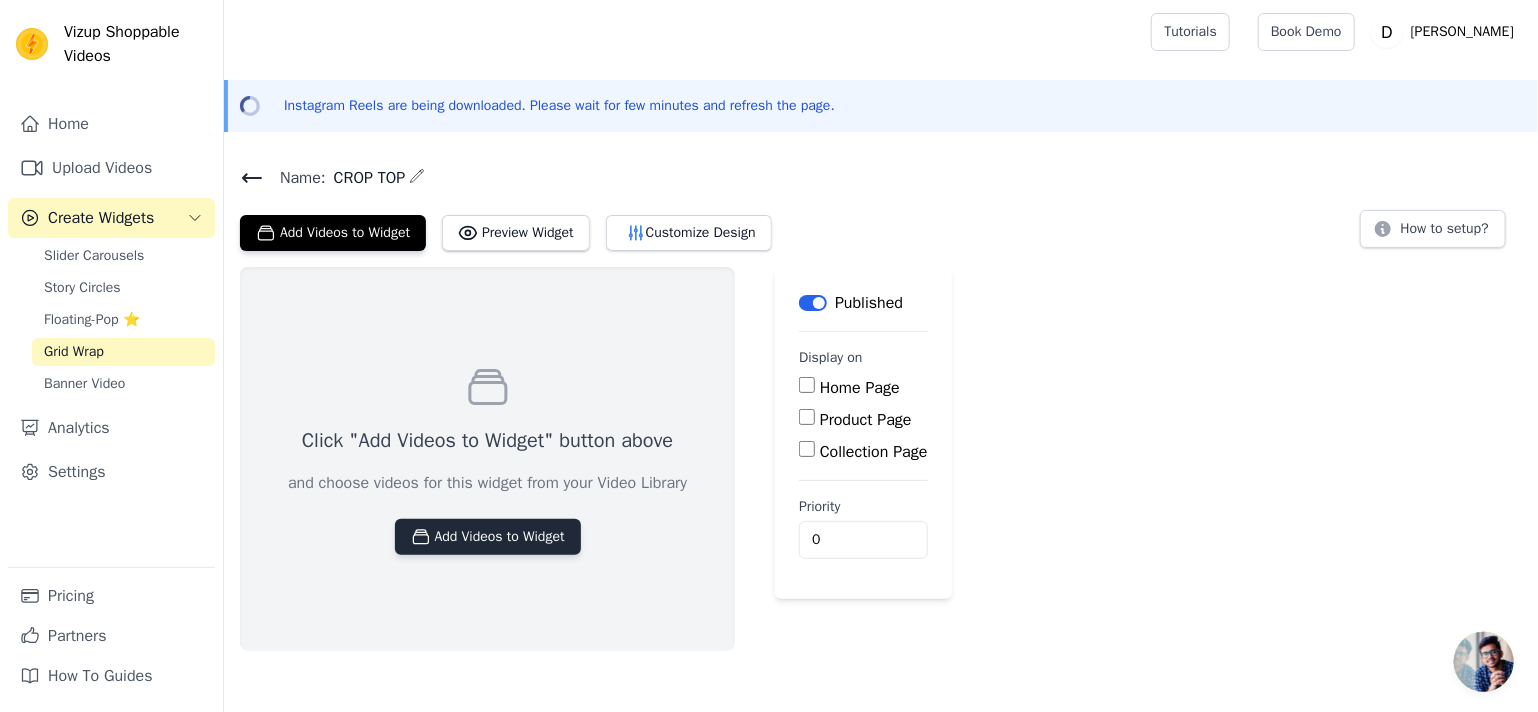 click on "Add Videos to Widget" at bounding box center [488, 537] 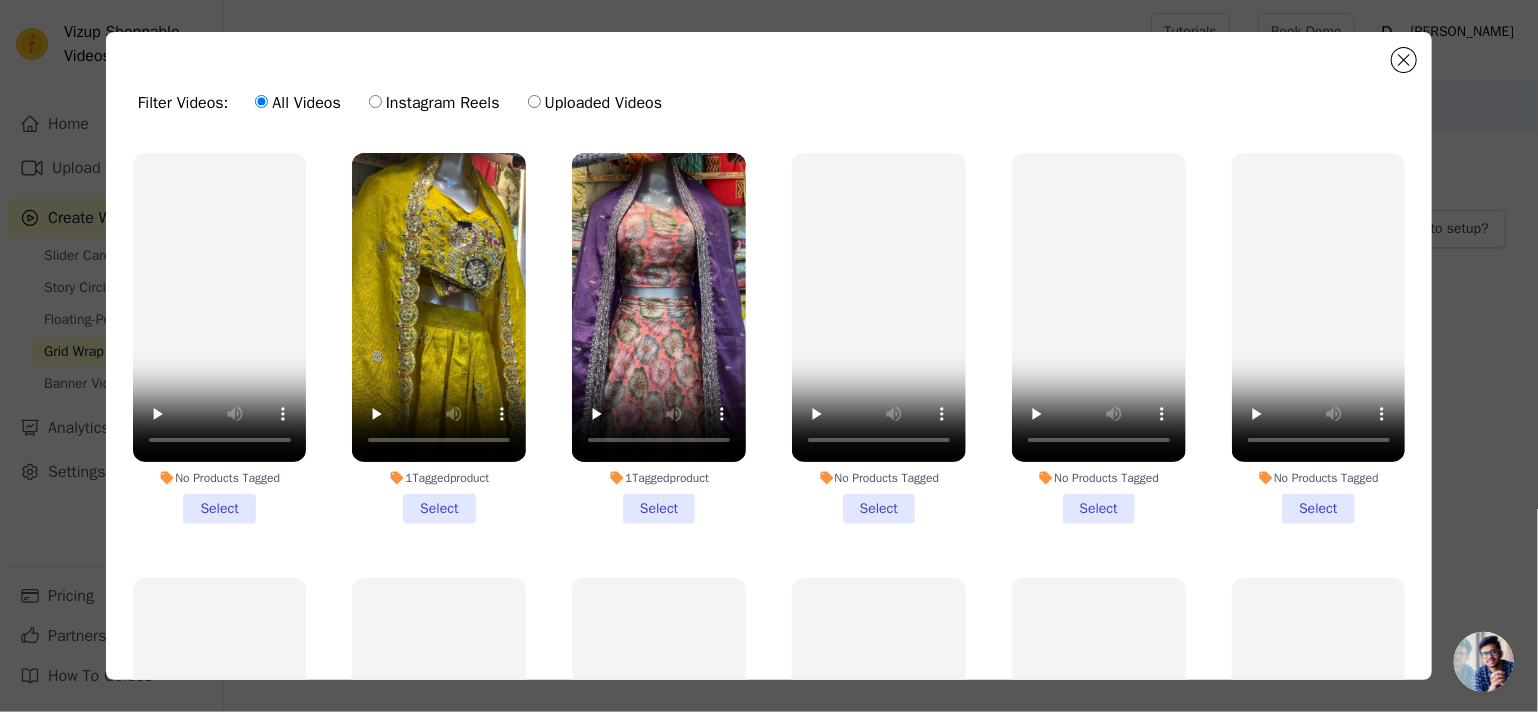 click on "1  Tagged  product     Select" at bounding box center [439, 338] 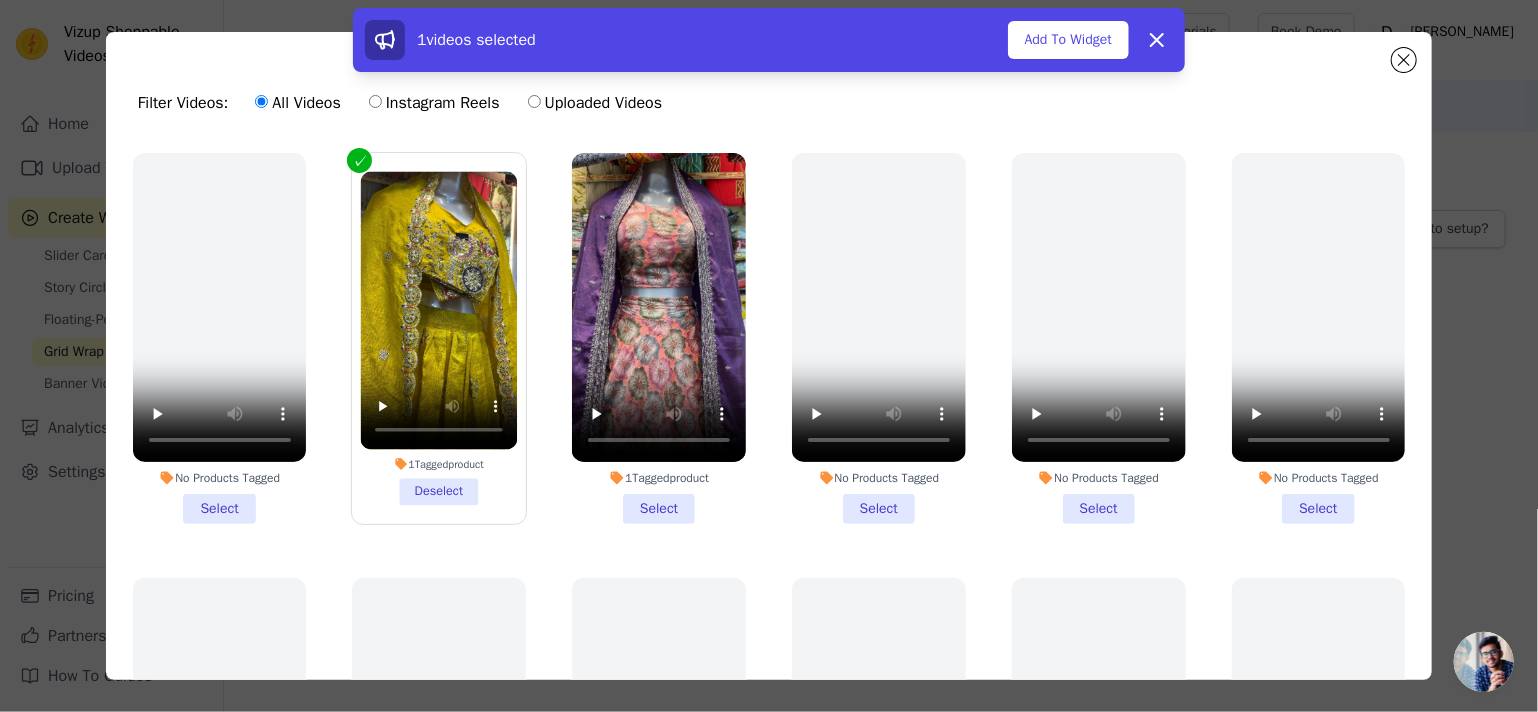 click on "1  Tagged  product     Select" at bounding box center (659, 338) 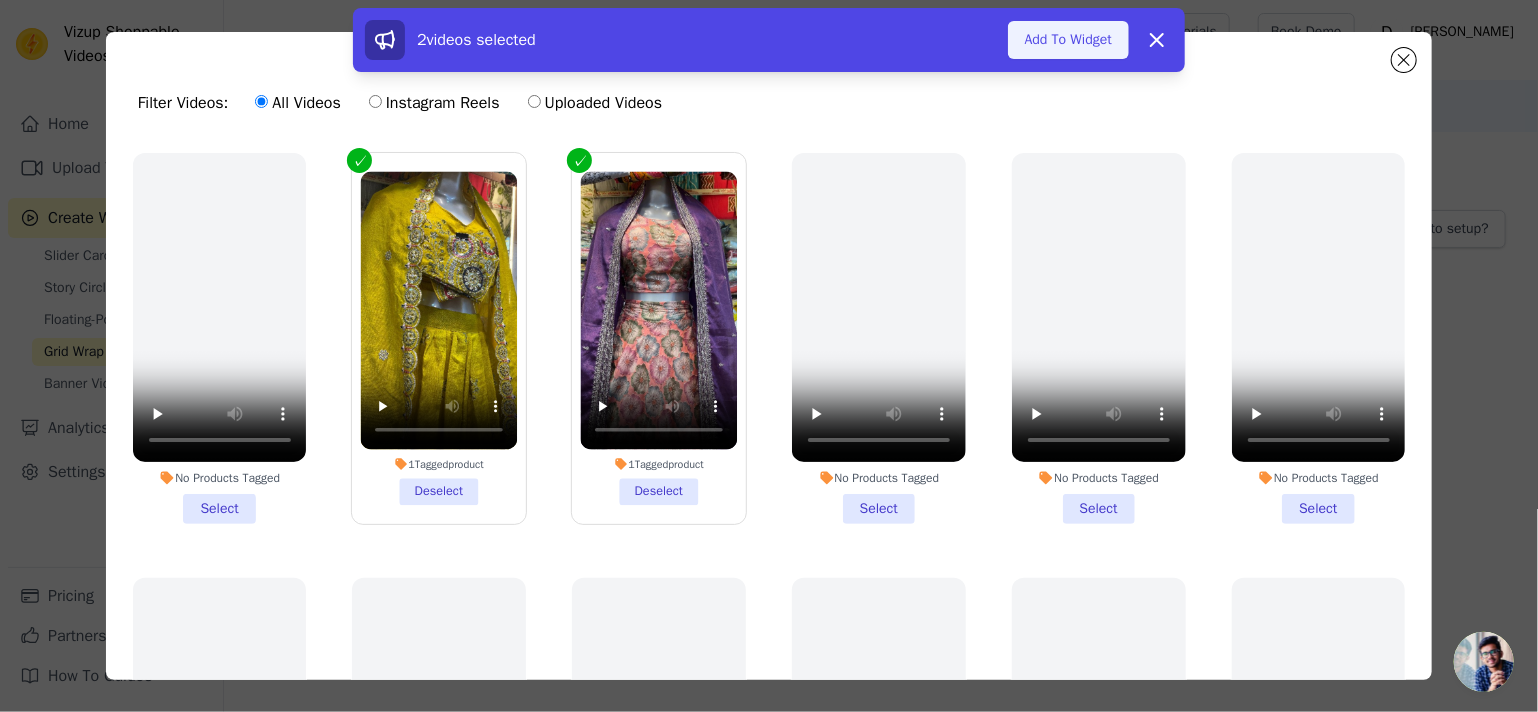 click on "Add To Widget" at bounding box center (1068, 40) 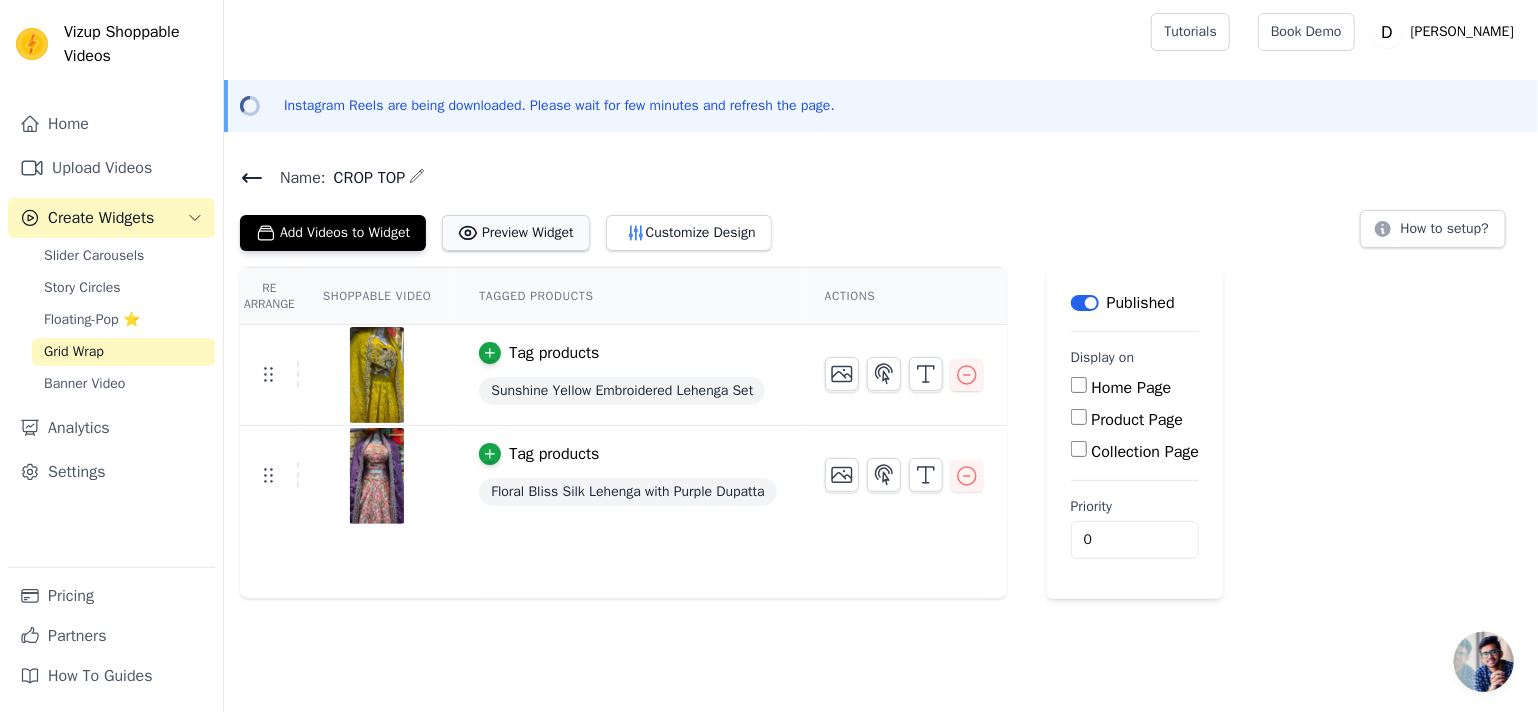 click on "Preview Widget" at bounding box center (516, 233) 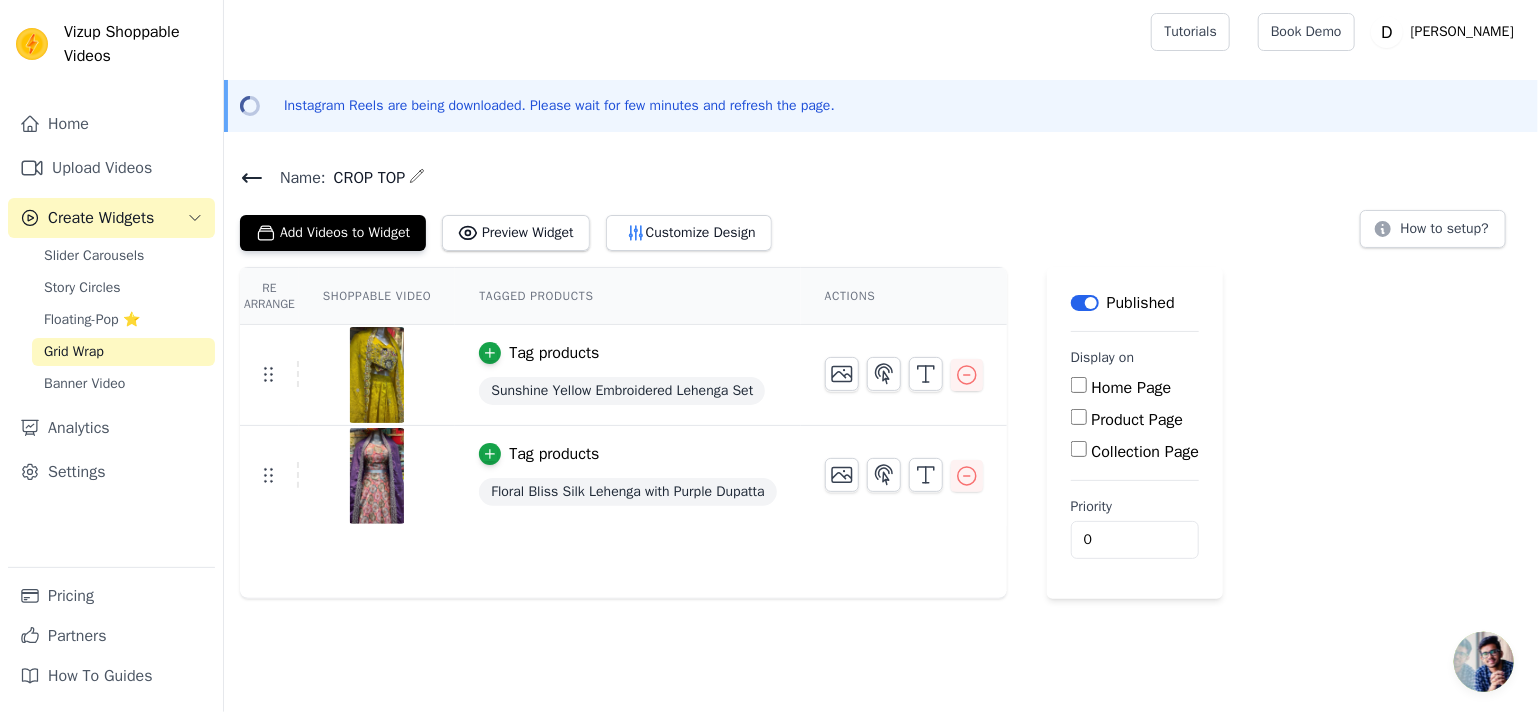 click on "Label" at bounding box center (1085, 303) 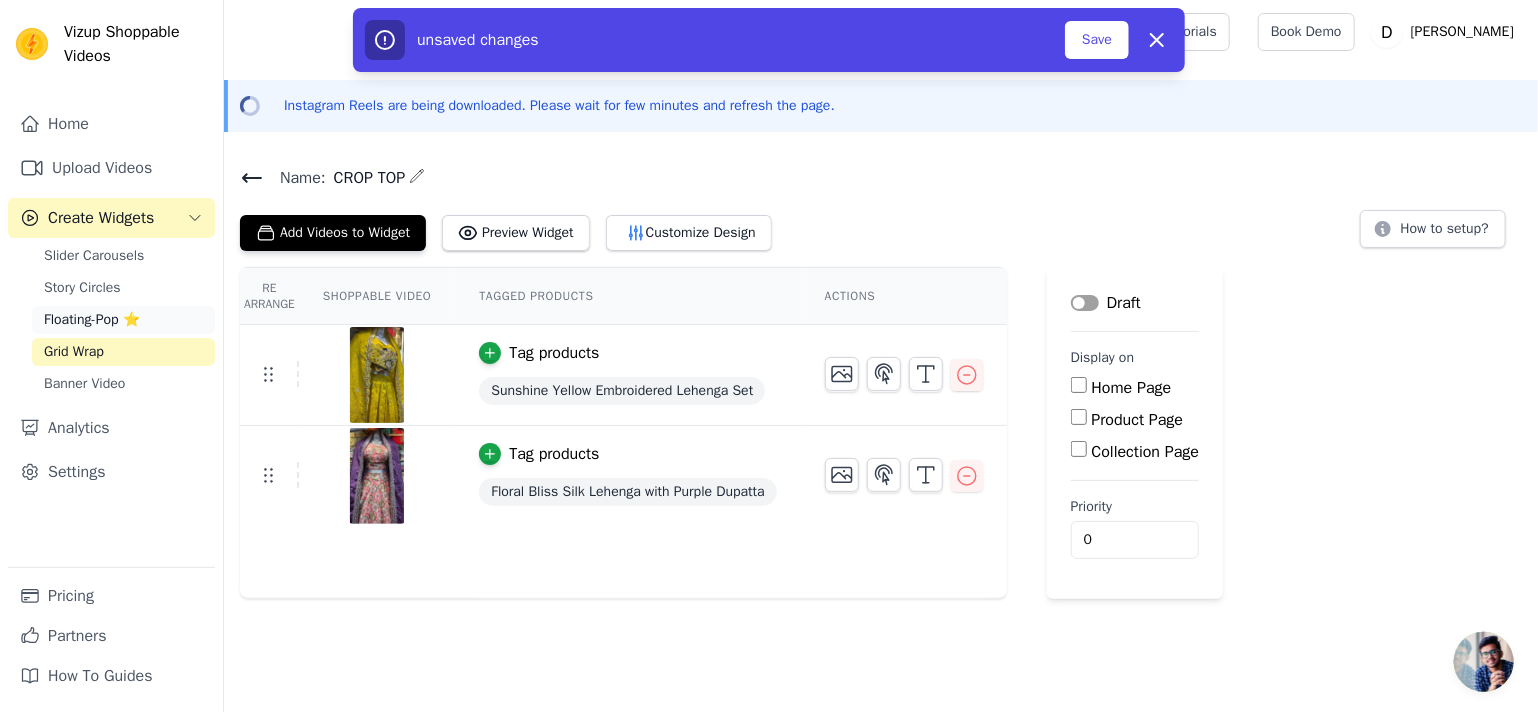 click on "Floating-Pop ⭐" at bounding box center [92, 320] 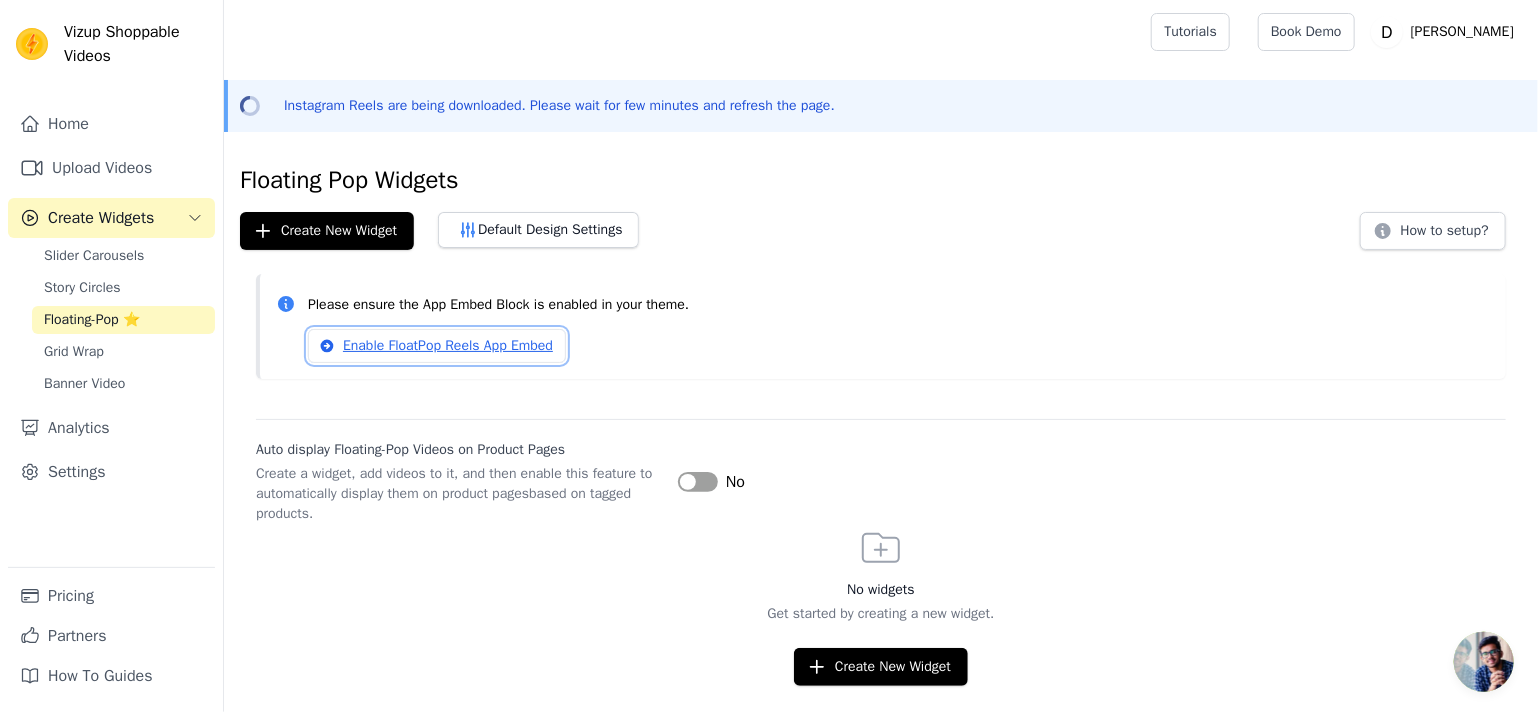 click on "Enable FloatPop Reels App Embed" at bounding box center [437, 346] 